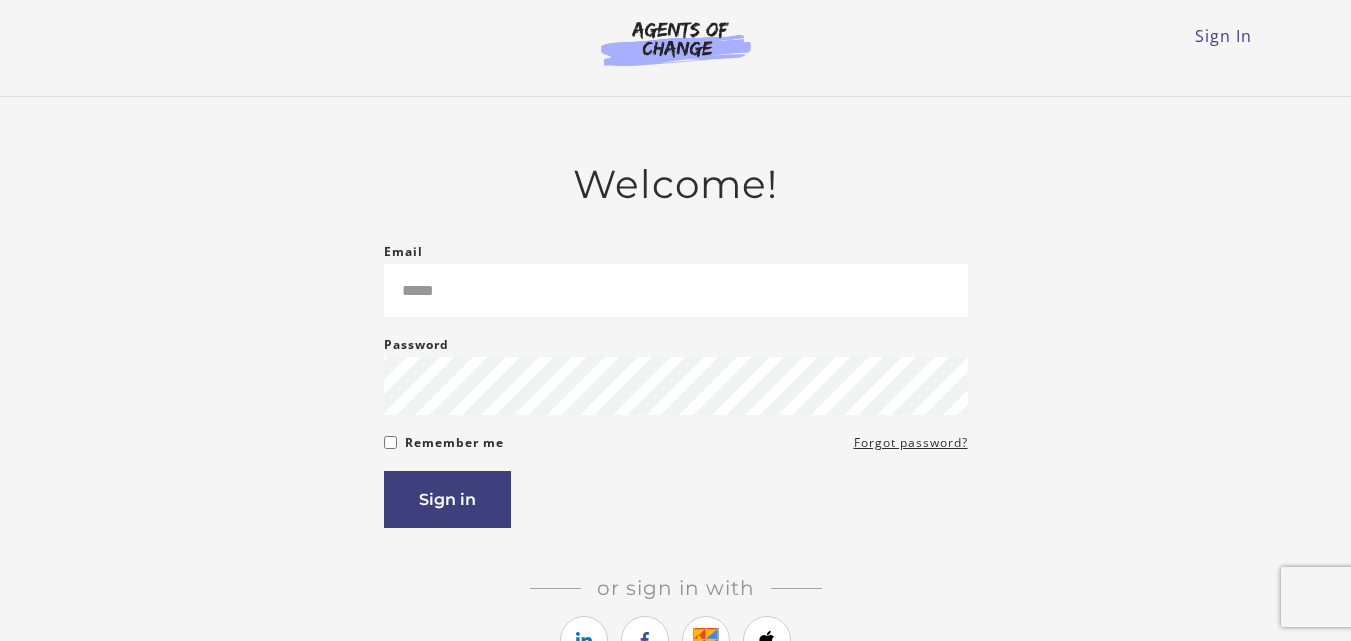 scroll, scrollTop: 0, scrollLeft: 0, axis: both 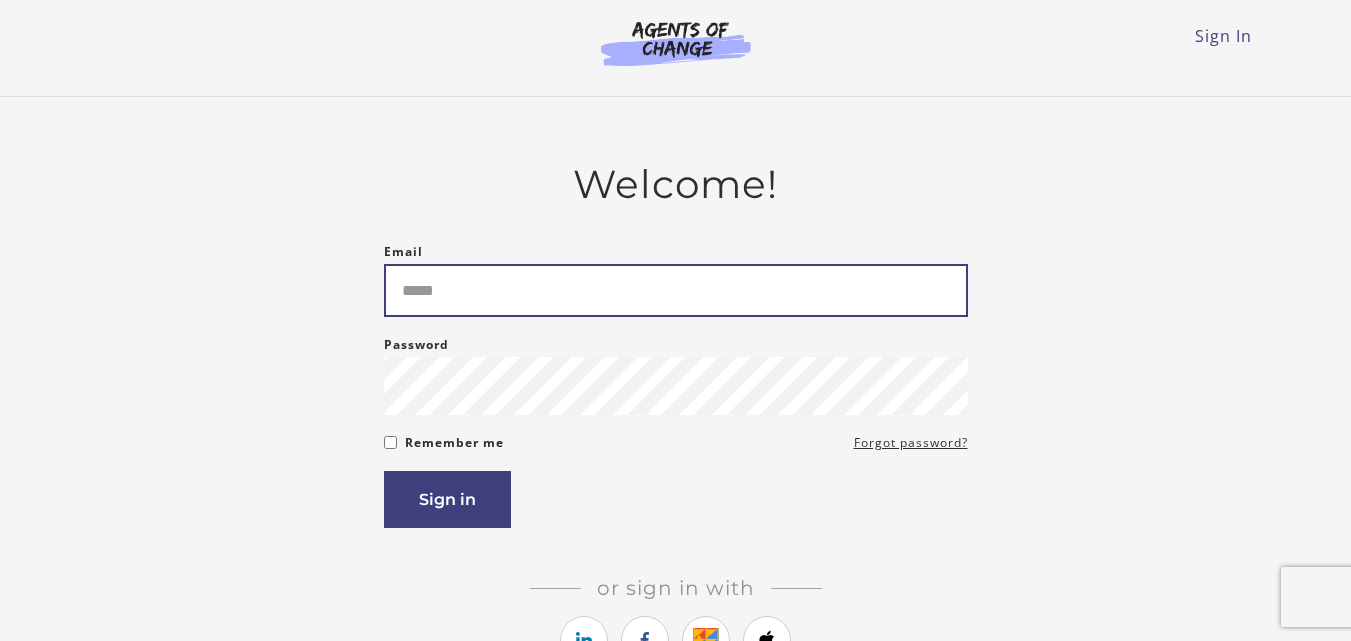 click on "Email" at bounding box center (676, 290) 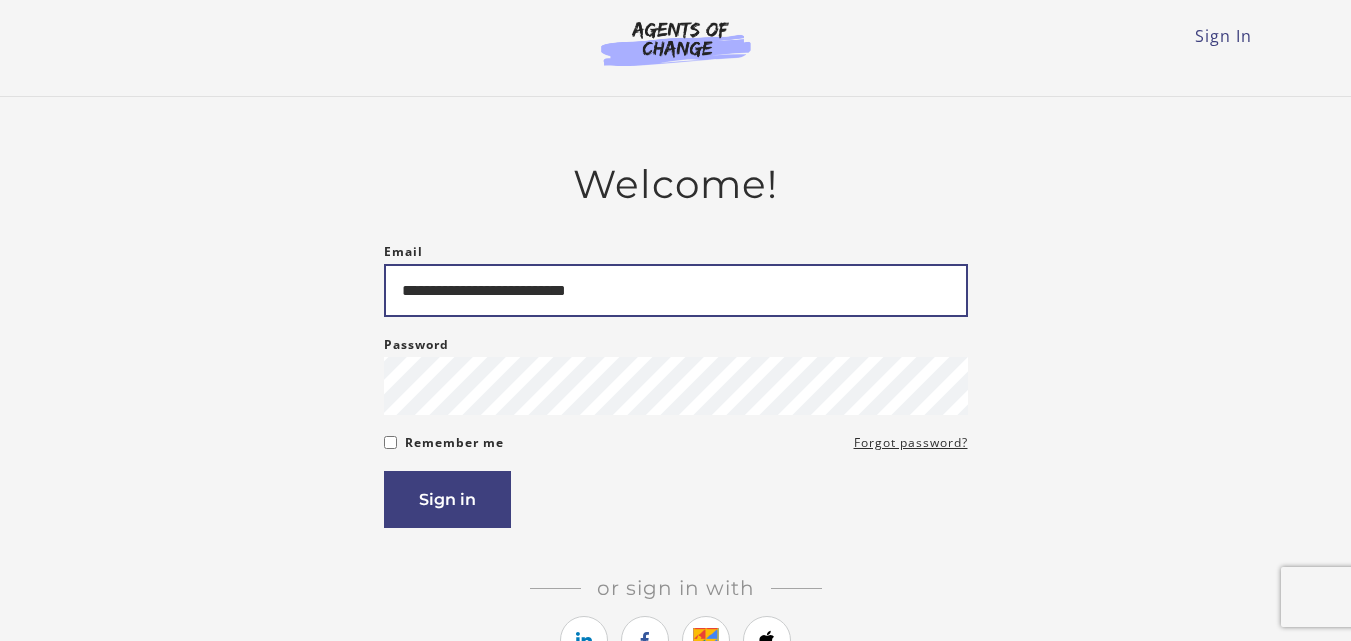 type on "**********" 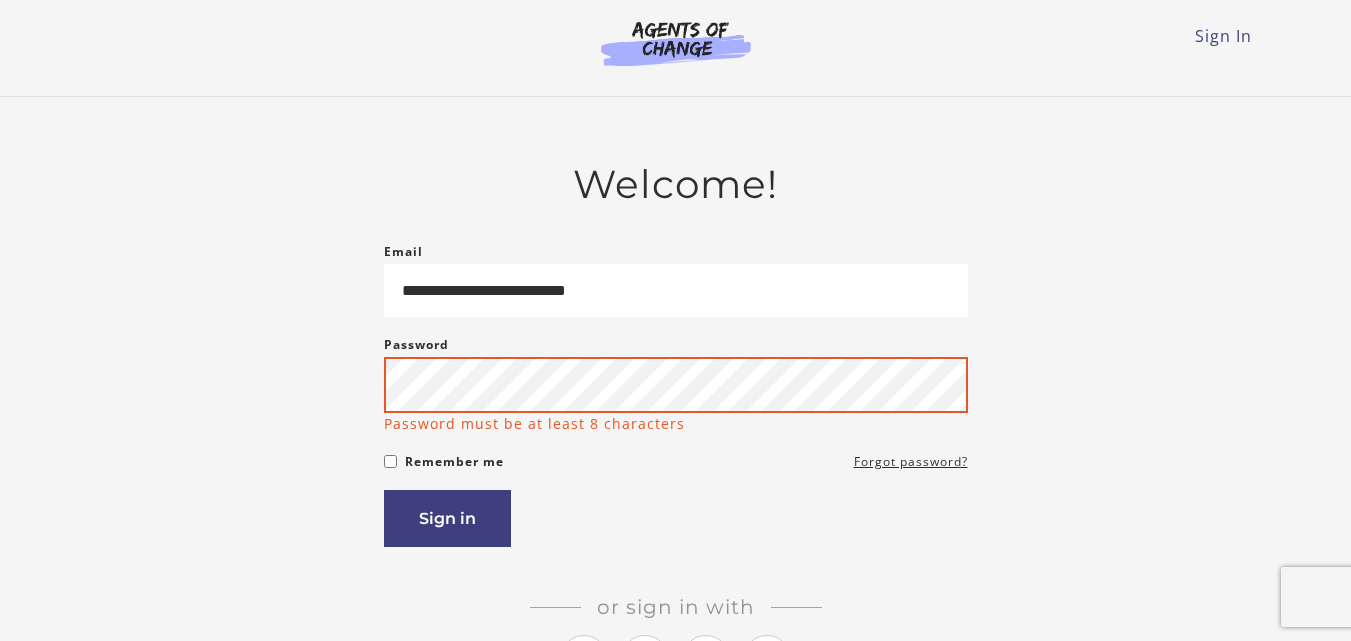 click on "Sign in" at bounding box center [447, 518] 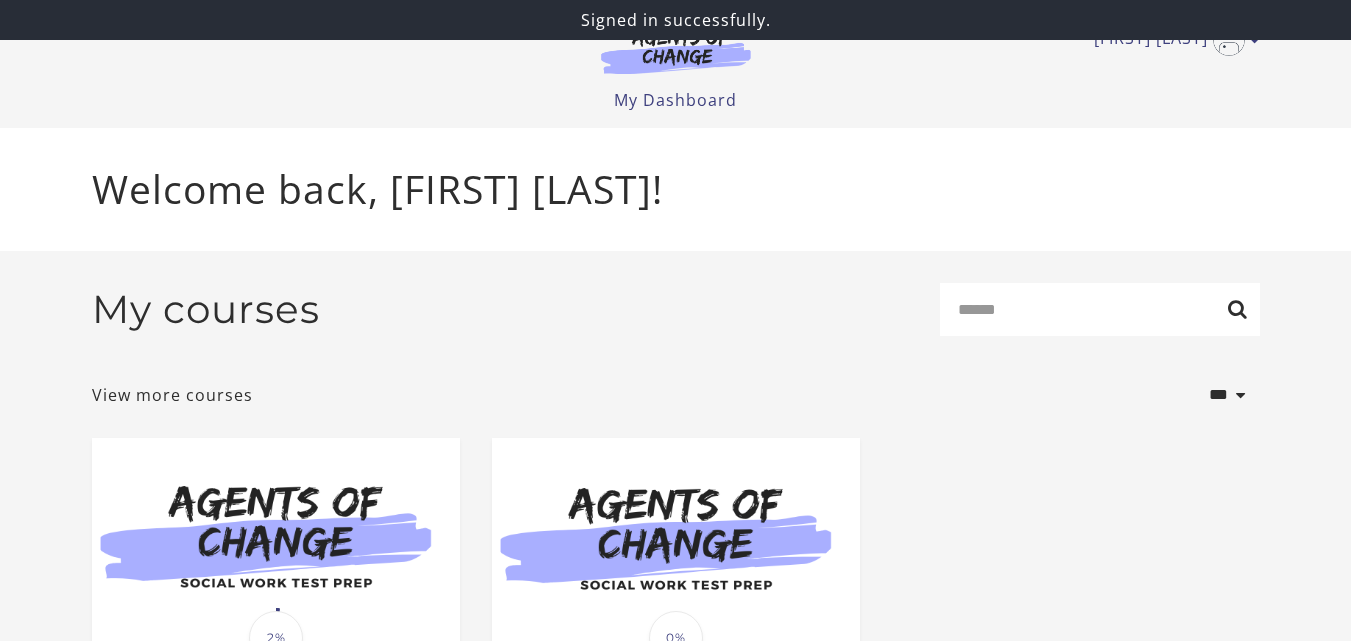 scroll, scrollTop: 0, scrollLeft: 0, axis: both 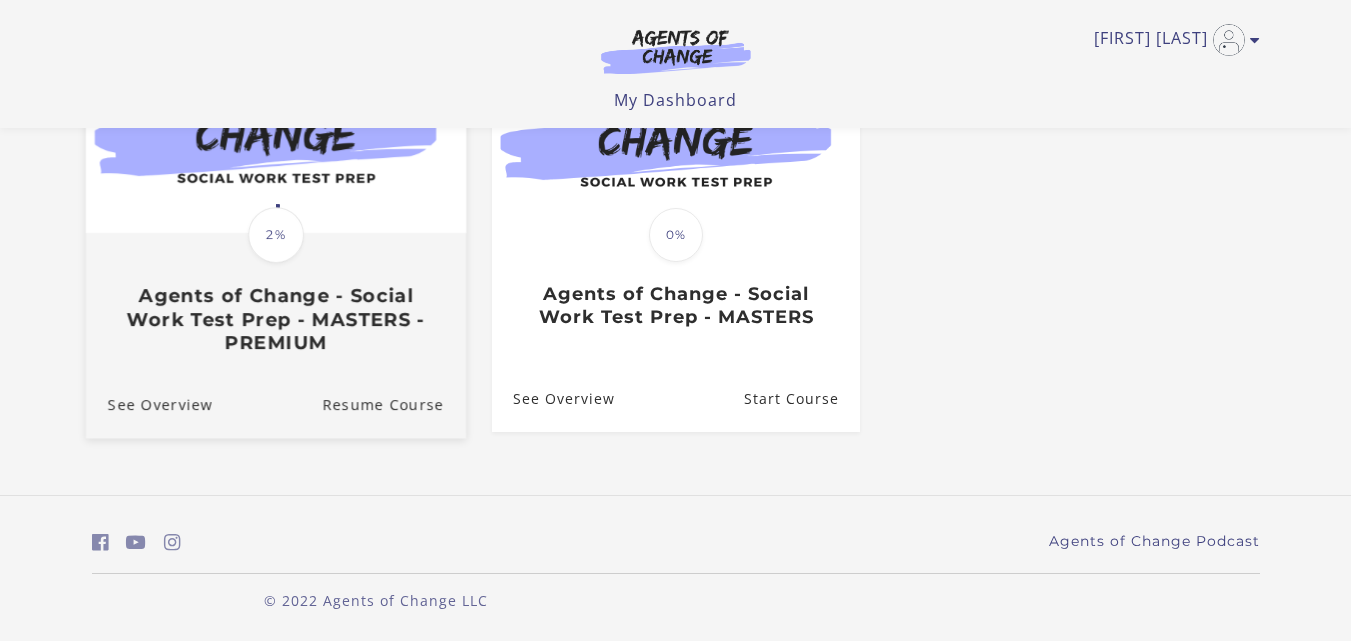 click on "Agents of Change - Social Work Test Prep - MASTERS - PREMIUM" at bounding box center (275, 319) 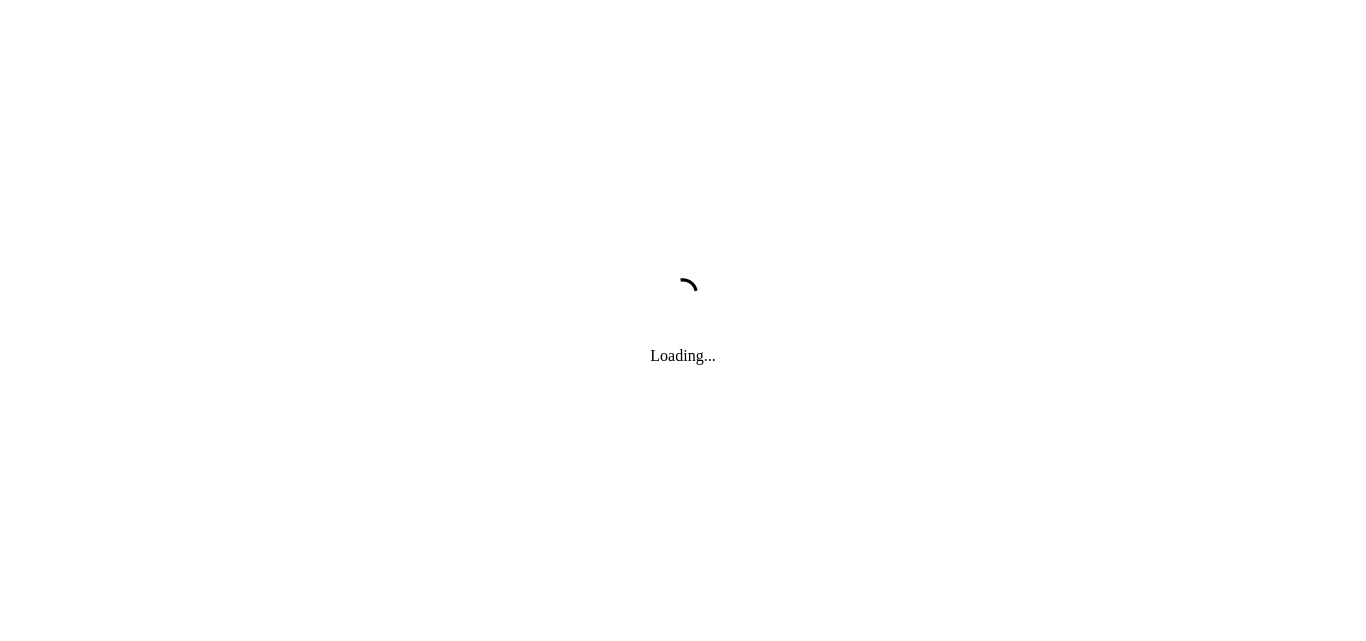 scroll, scrollTop: 0, scrollLeft: 0, axis: both 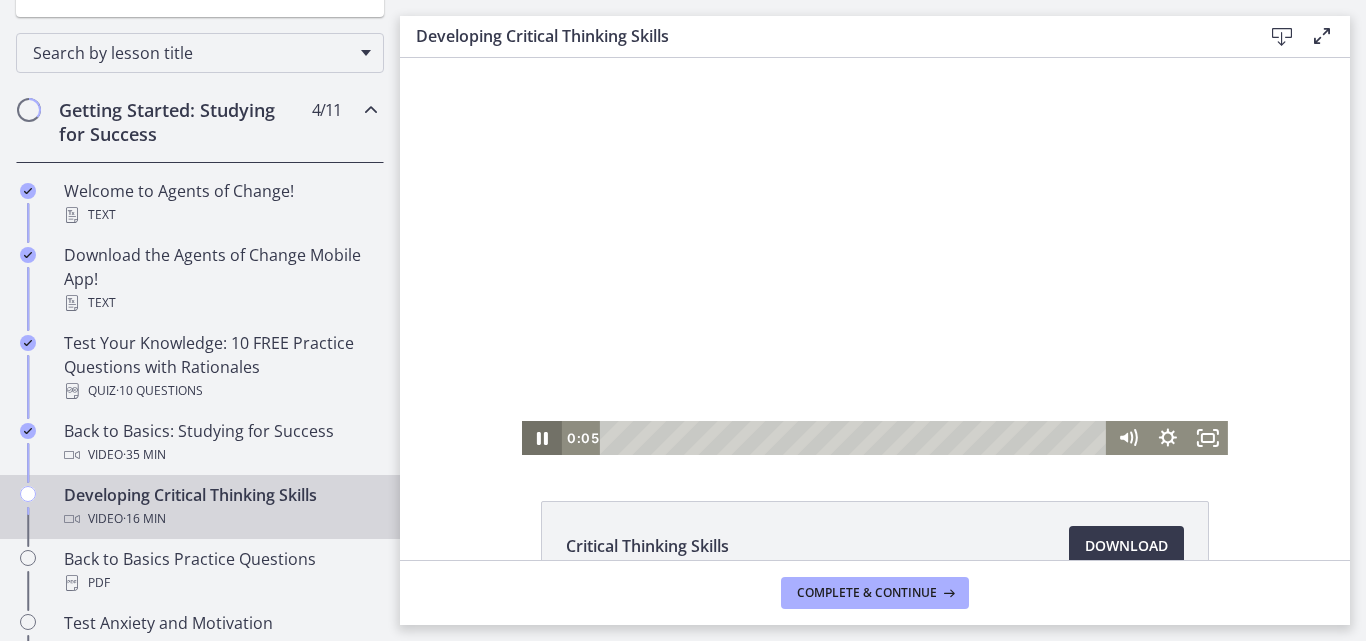 click 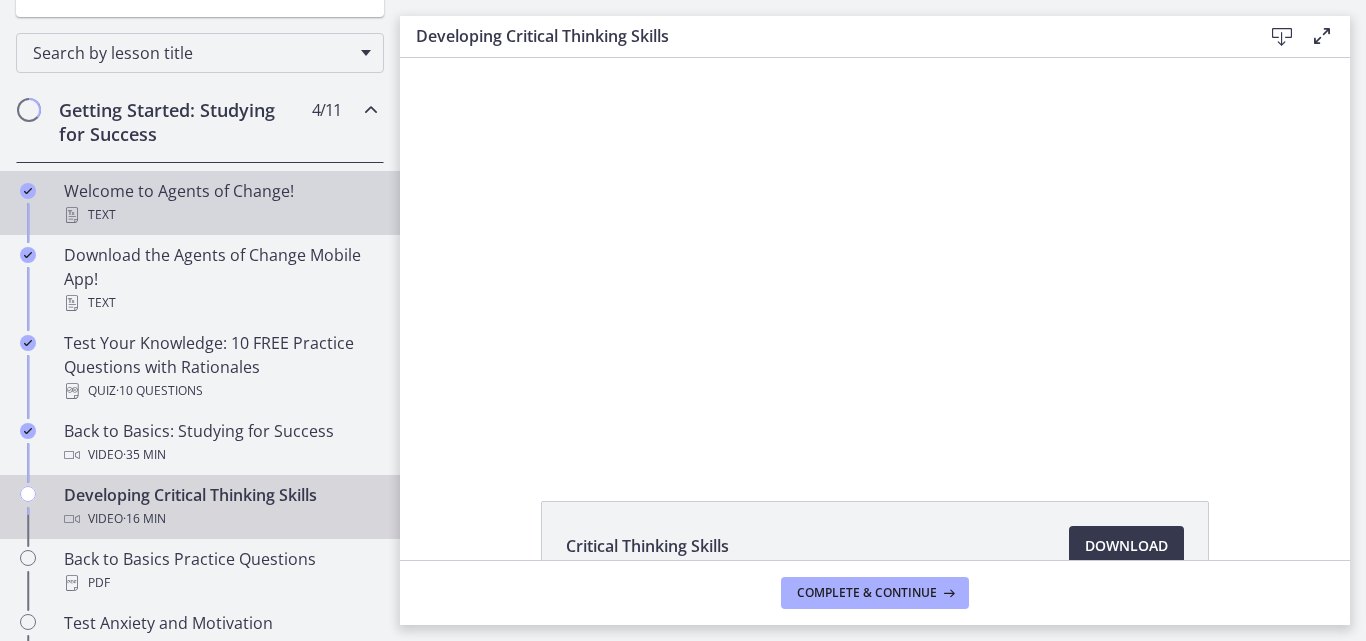 click on "Text" at bounding box center (220, 215) 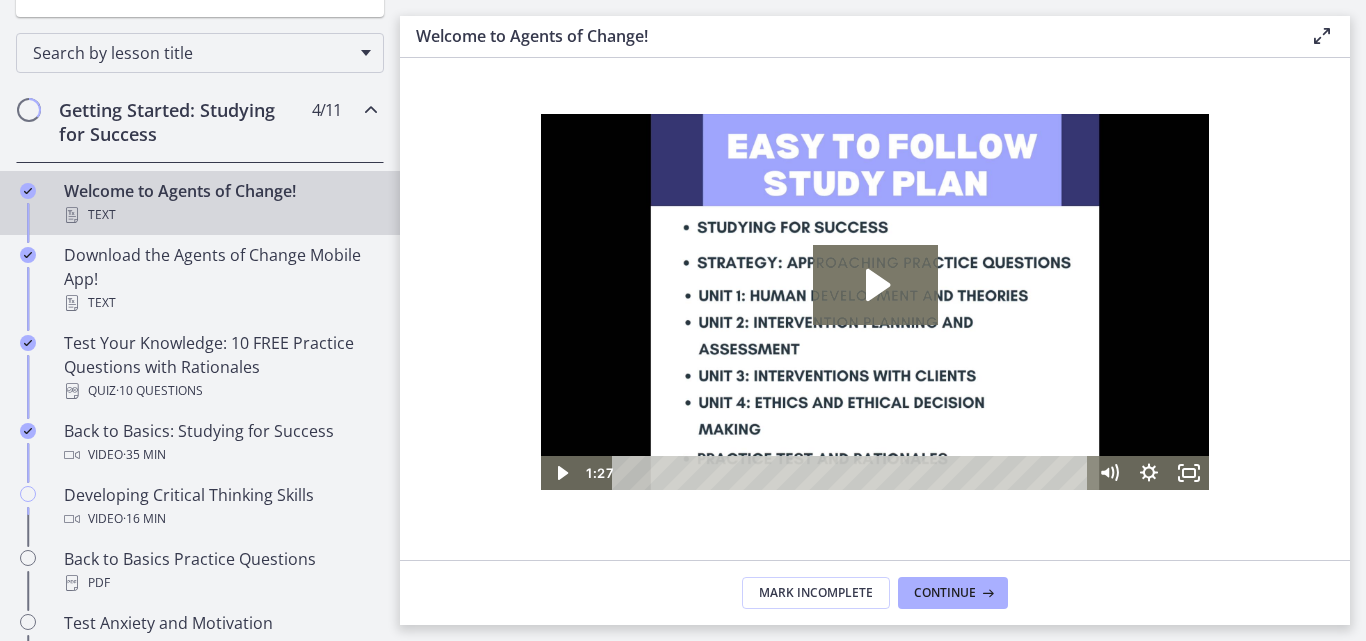 scroll, scrollTop: 0, scrollLeft: 0, axis: both 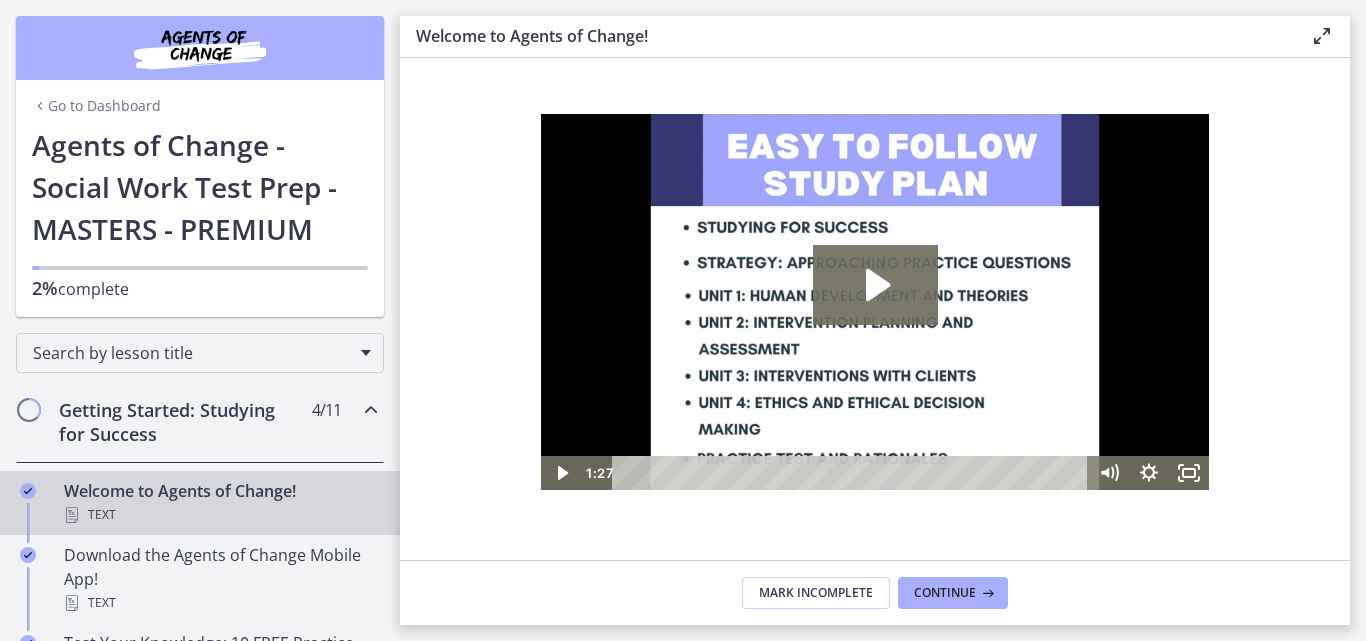 click on "Go to Dashboard" at bounding box center [96, 106] 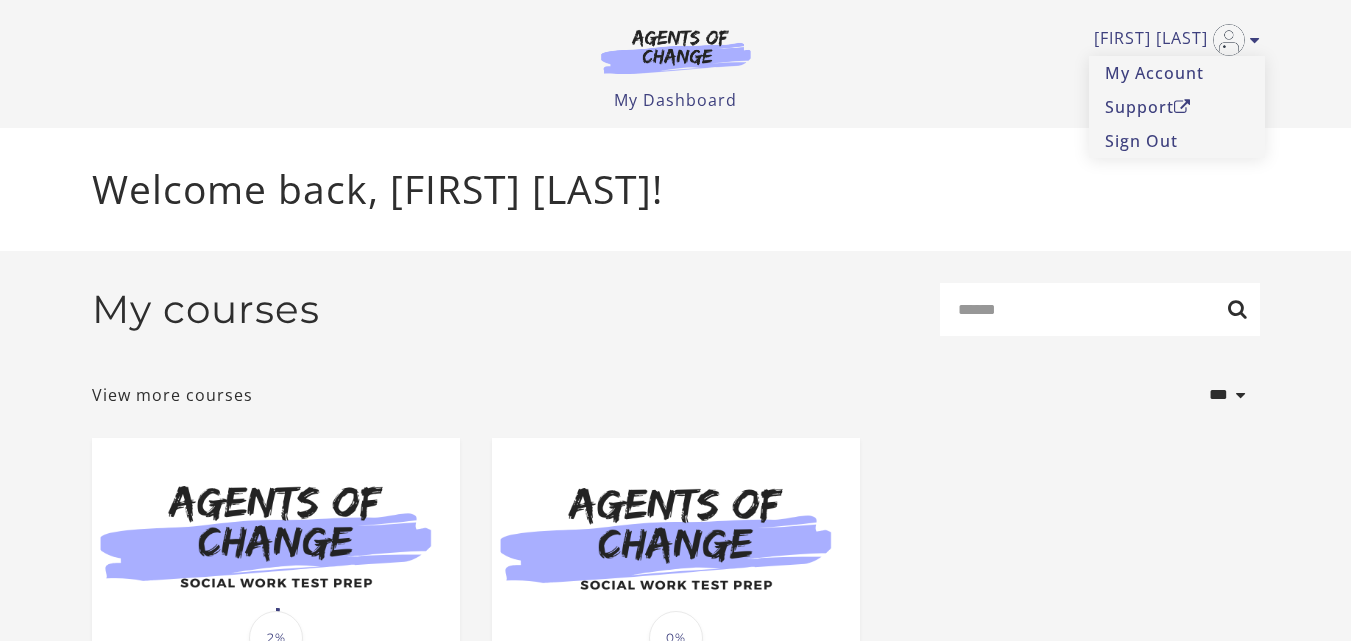scroll, scrollTop: 0, scrollLeft: 0, axis: both 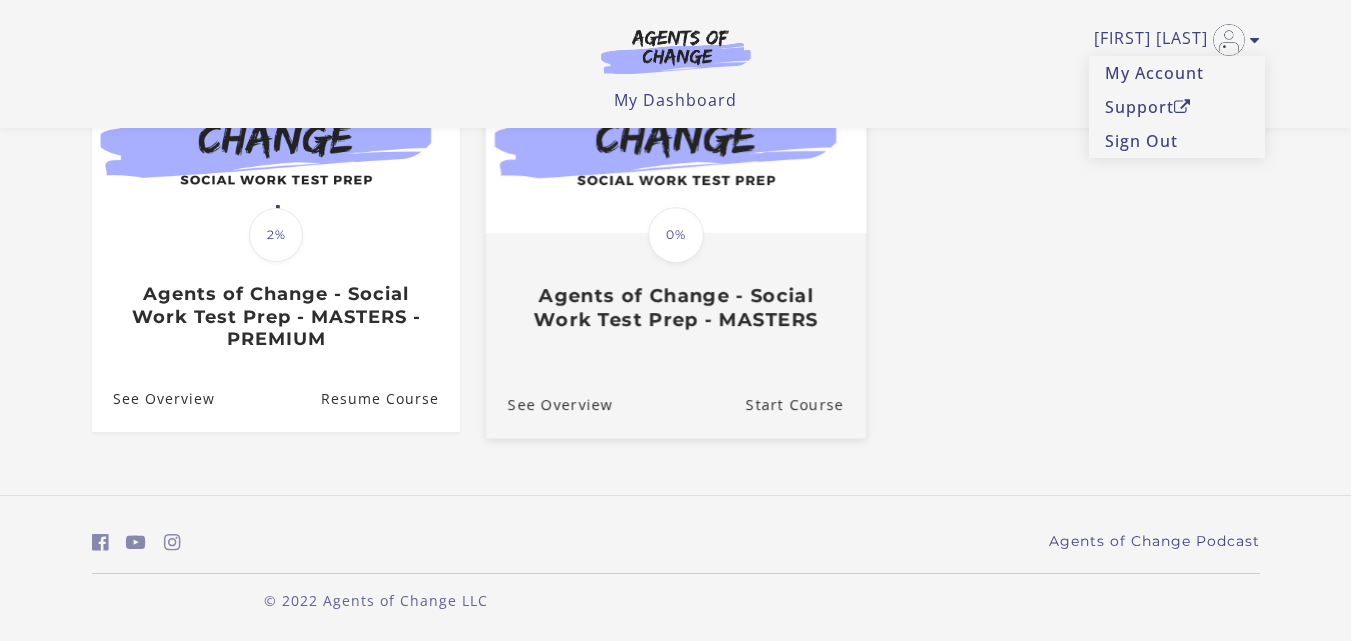 click on "Agents of Change - Social Work Test Prep - MASTERS" at bounding box center [675, 307] 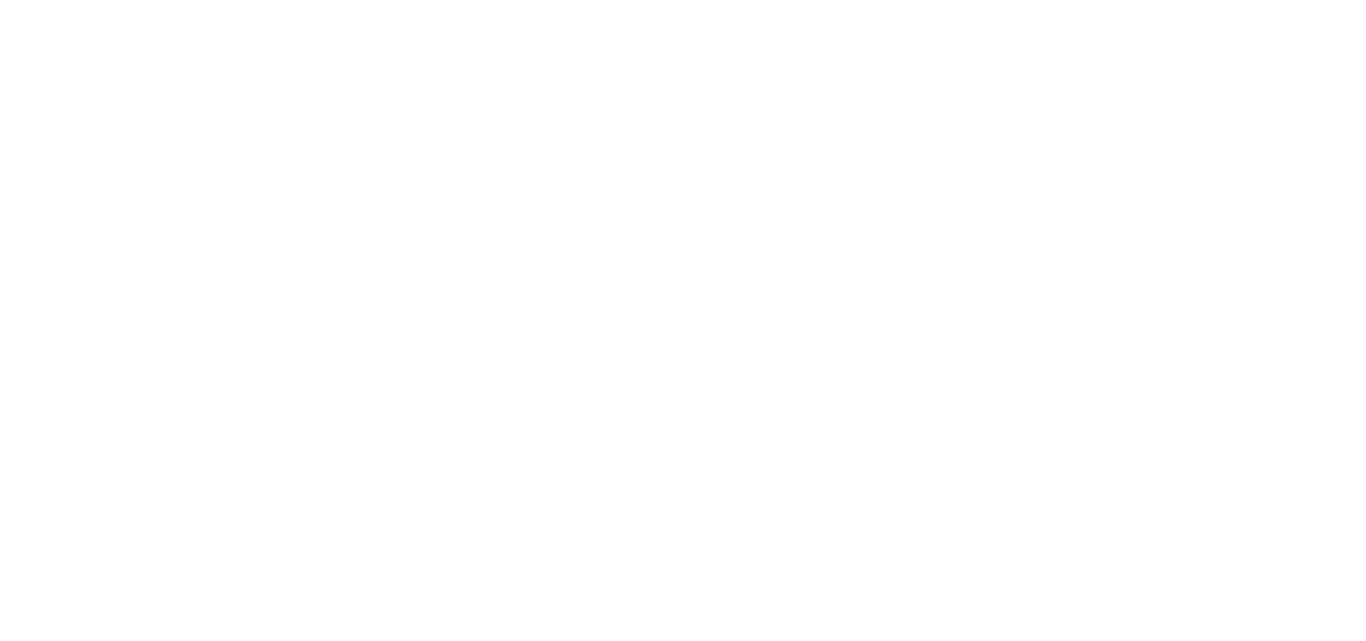scroll, scrollTop: 0, scrollLeft: 0, axis: both 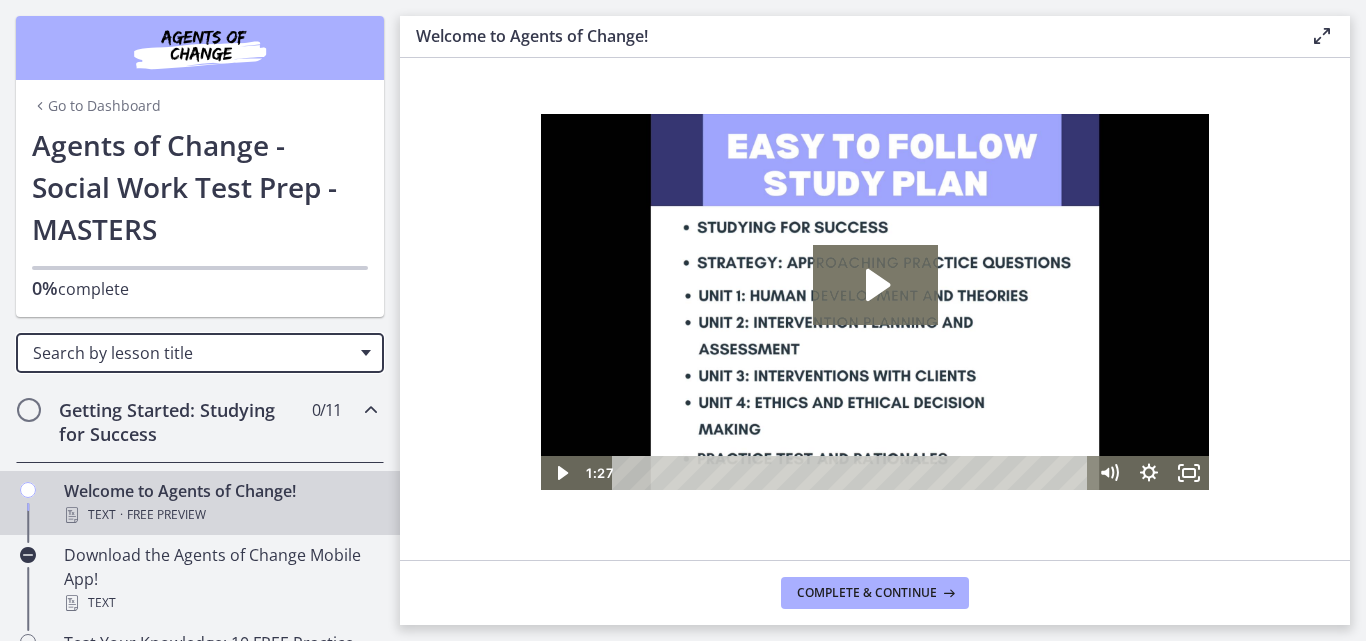 click on "Search by lesson title" at bounding box center (192, 353) 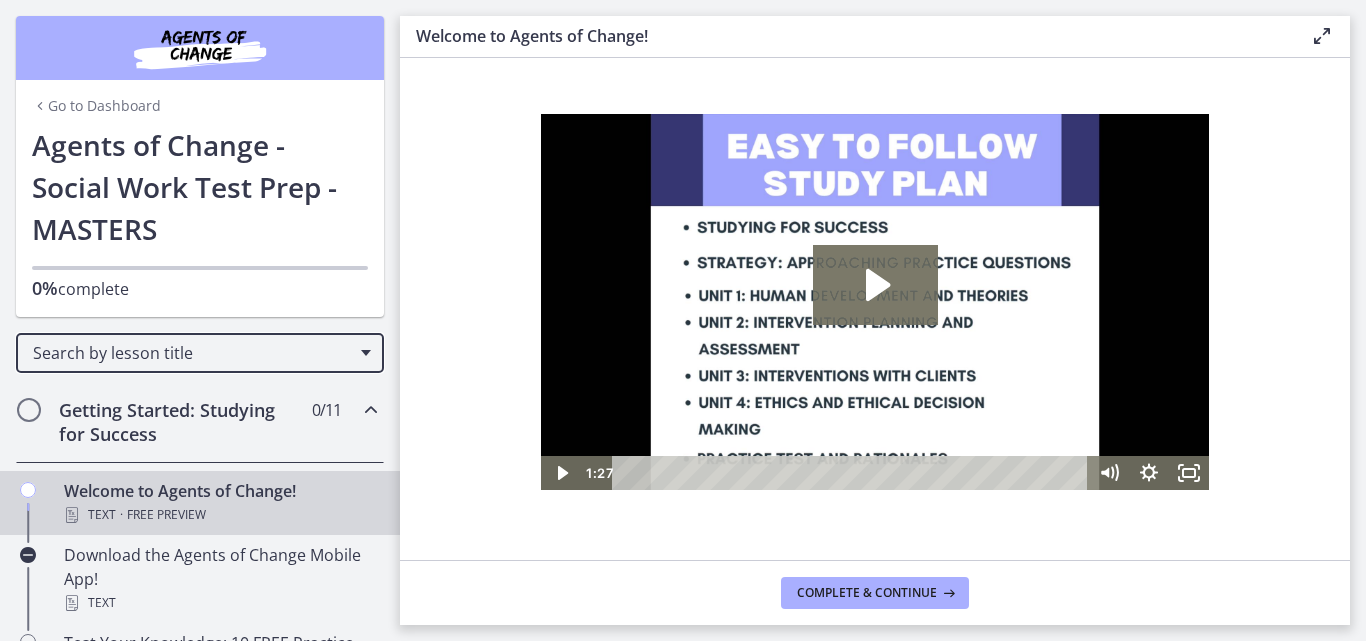 click at bounding box center (200, 48) 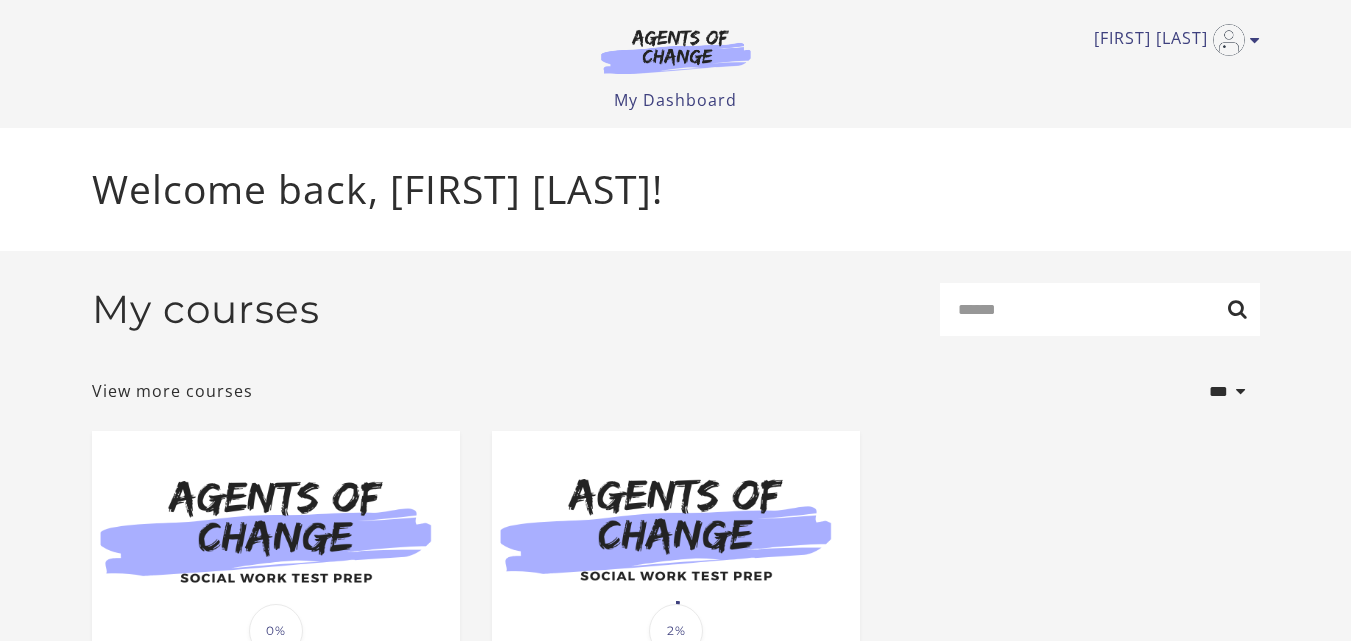 click on "[FIRST] [LAST]" at bounding box center [1172, 40] 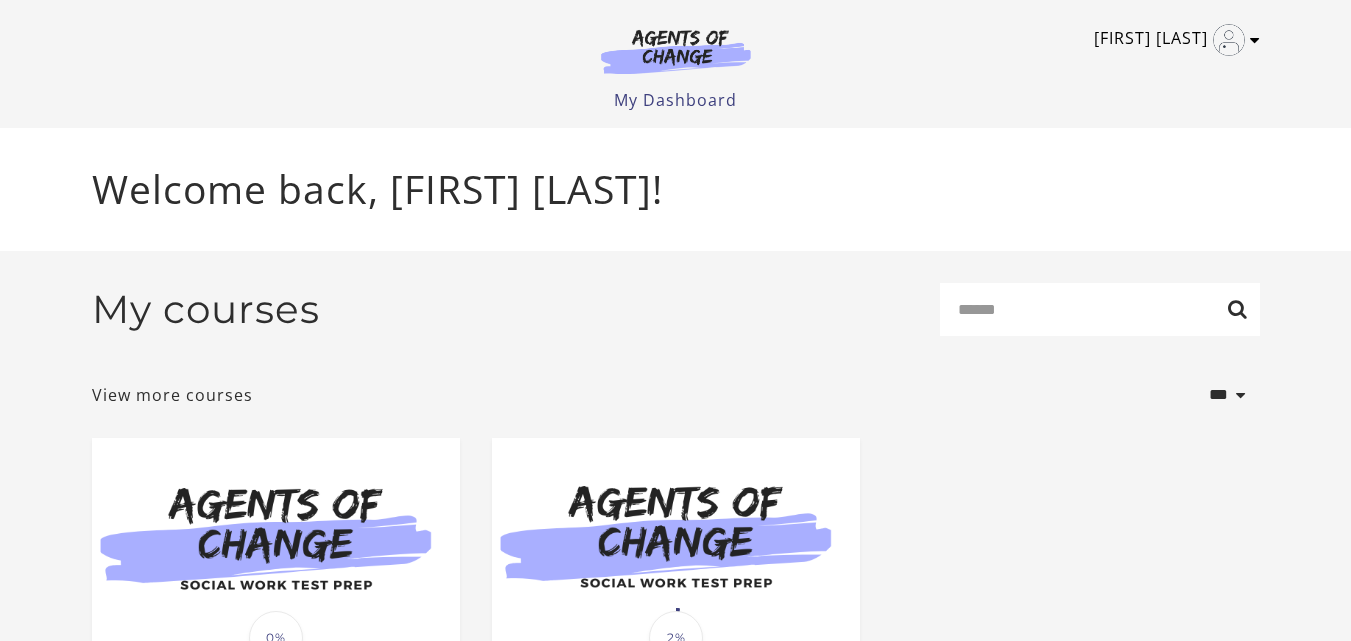 scroll, scrollTop: 0, scrollLeft: 0, axis: both 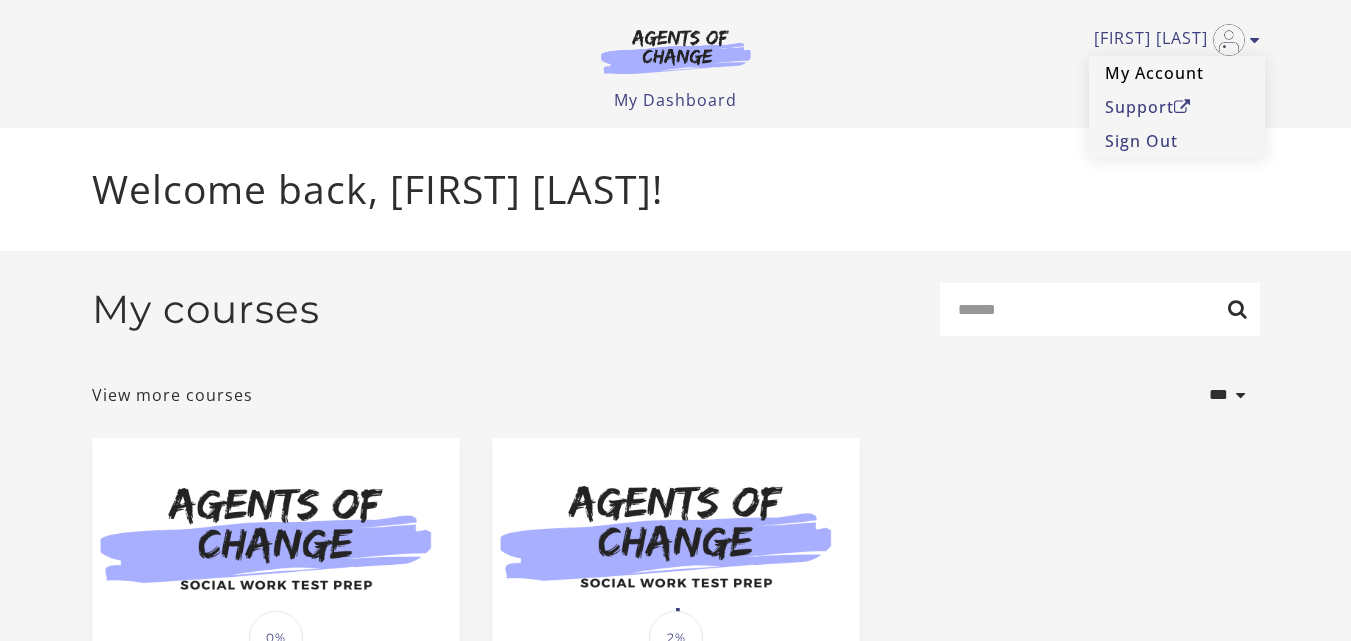 click on "My Account" at bounding box center [1177, 73] 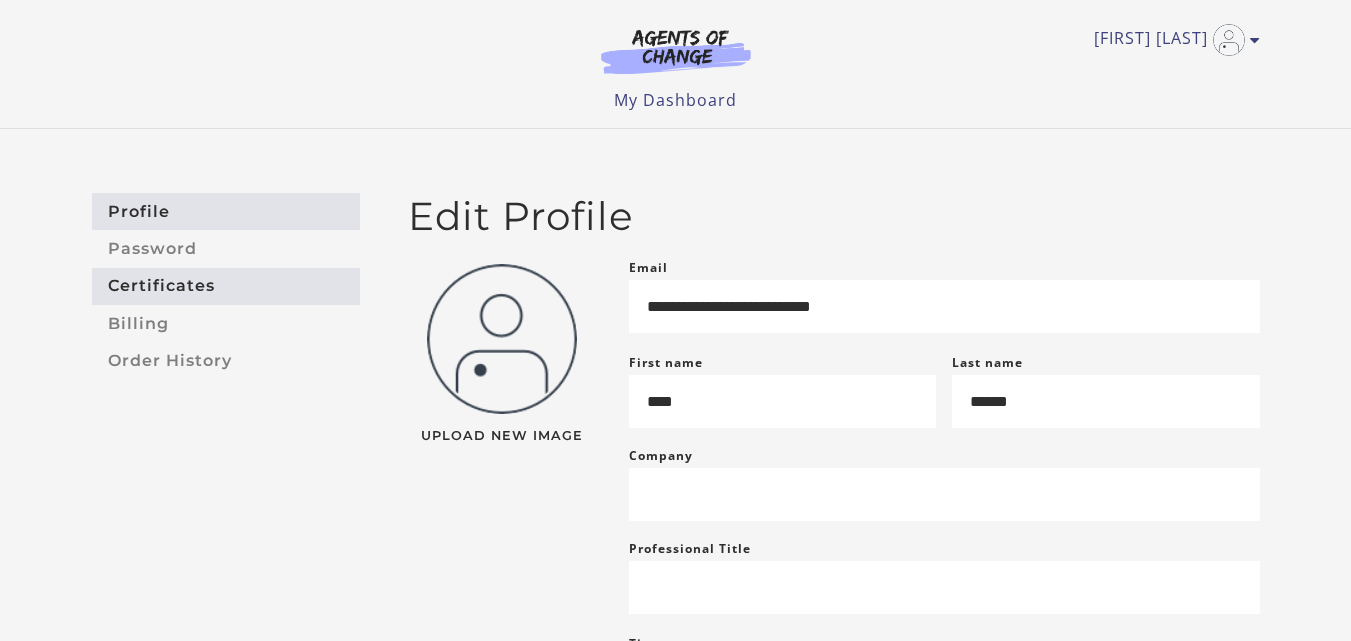 scroll, scrollTop: 0, scrollLeft: 0, axis: both 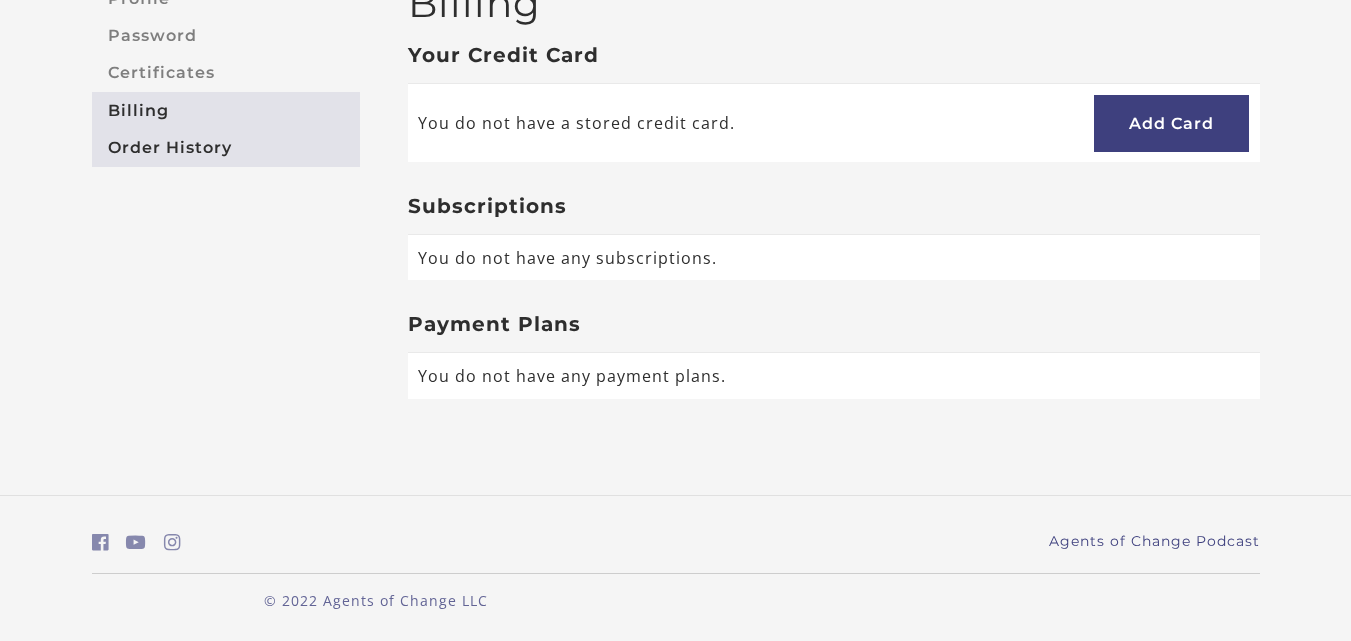 click on "Order History" at bounding box center (226, 147) 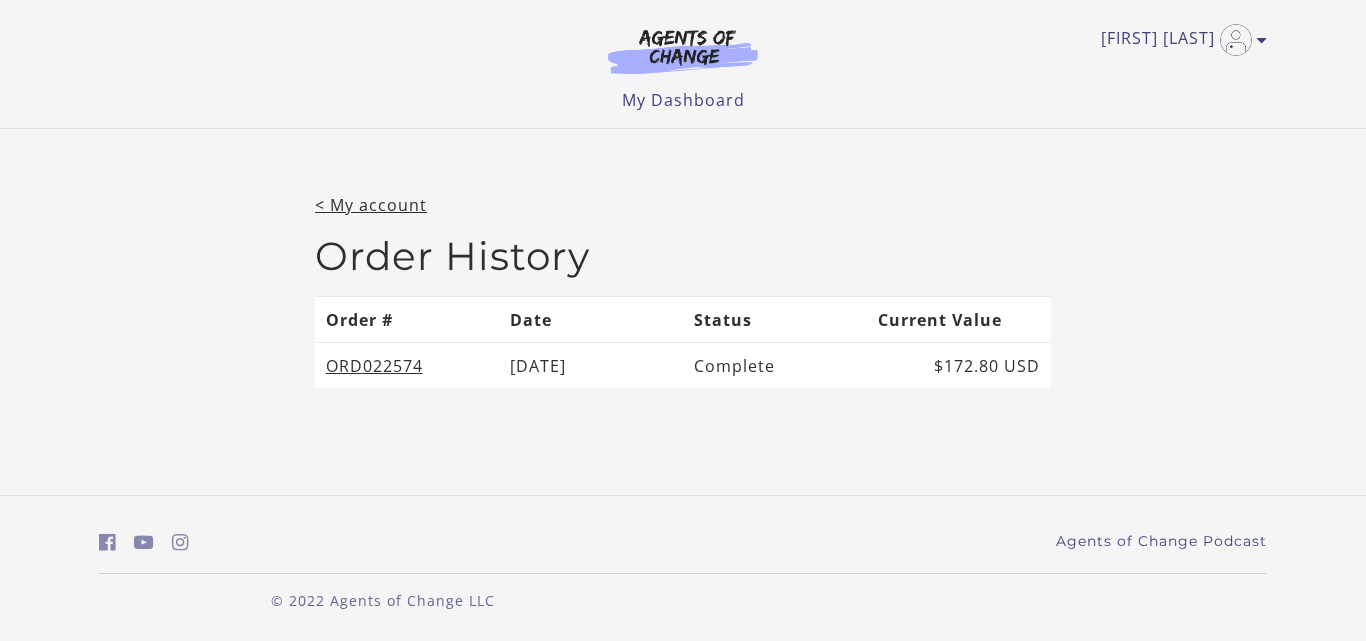 scroll, scrollTop: 0, scrollLeft: 0, axis: both 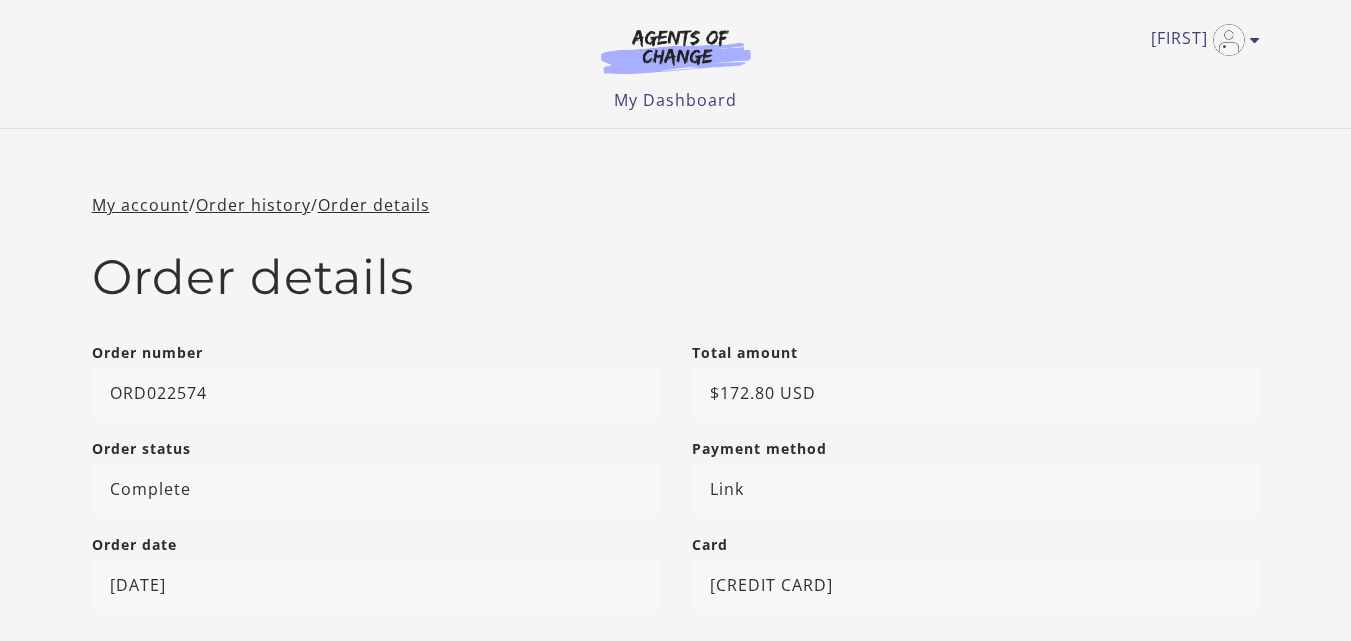 click at bounding box center (676, 51) 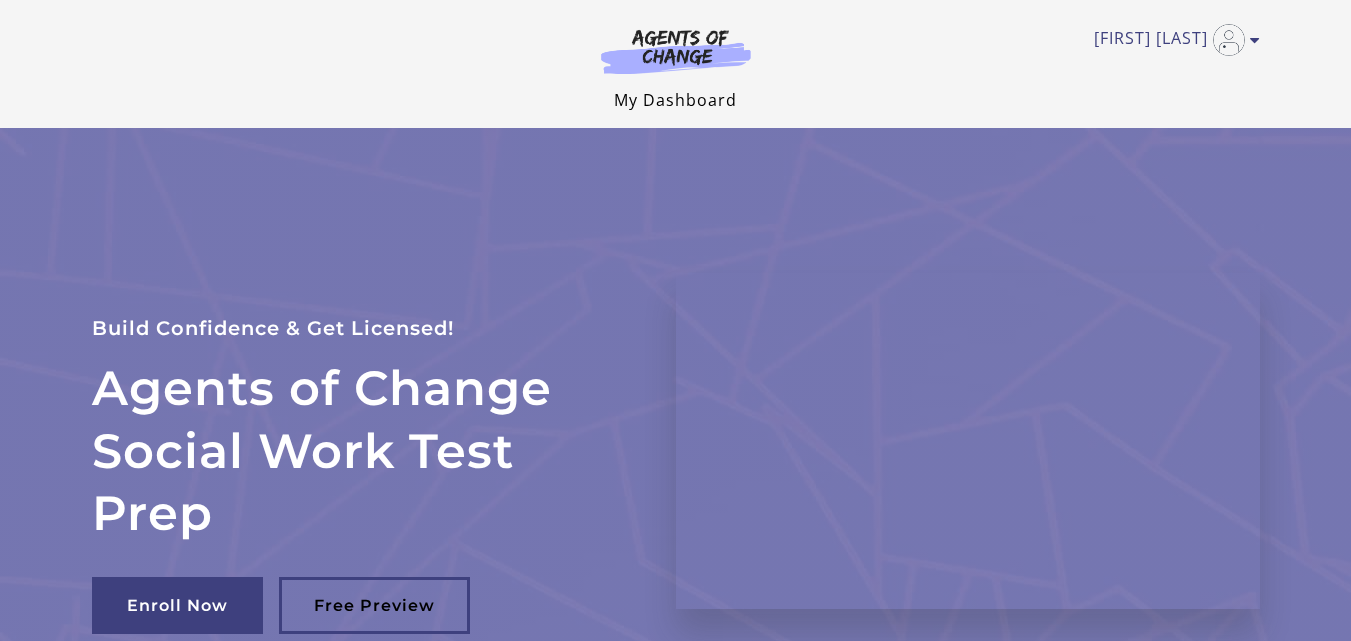 scroll, scrollTop: 0, scrollLeft: 0, axis: both 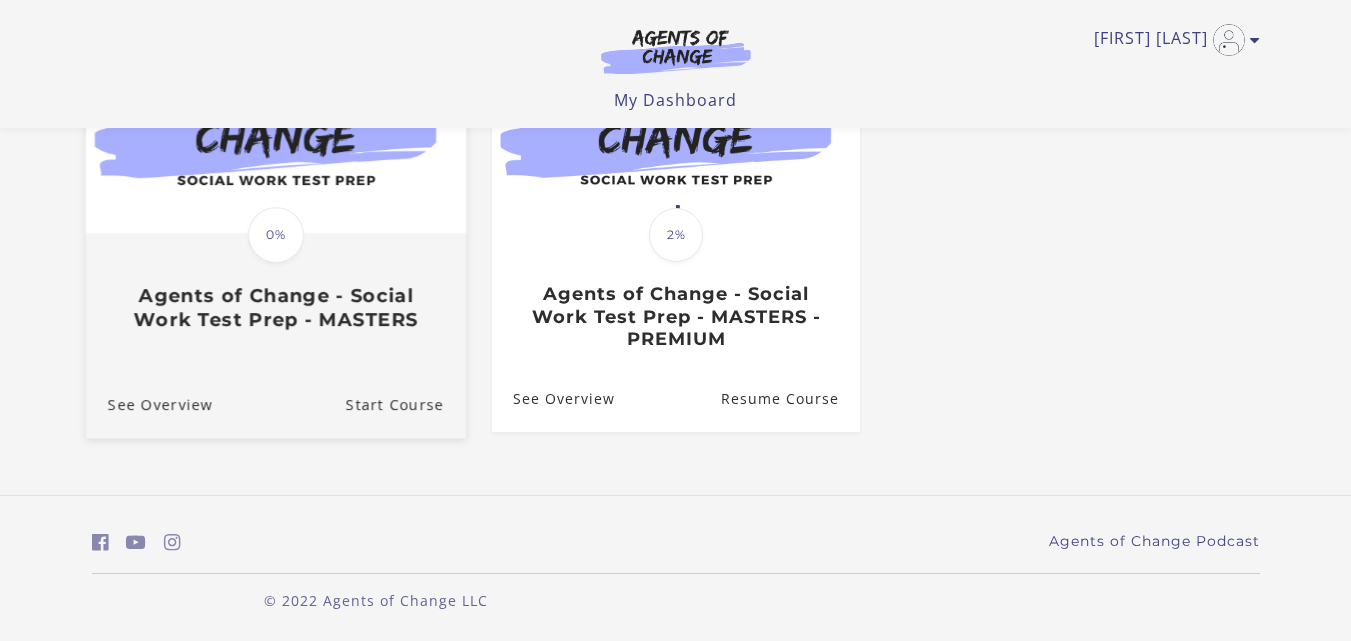 click on "See Overview
Start Course" at bounding box center (275, 403) 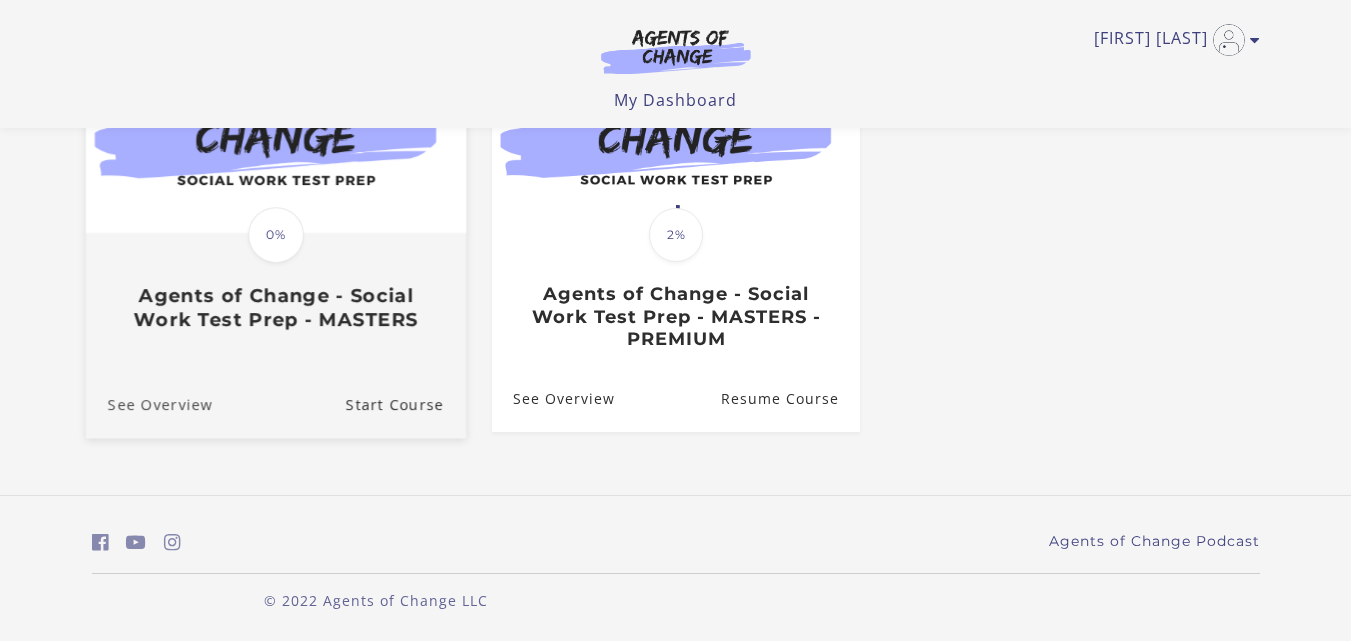 click on "See Overview" at bounding box center (148, 403) 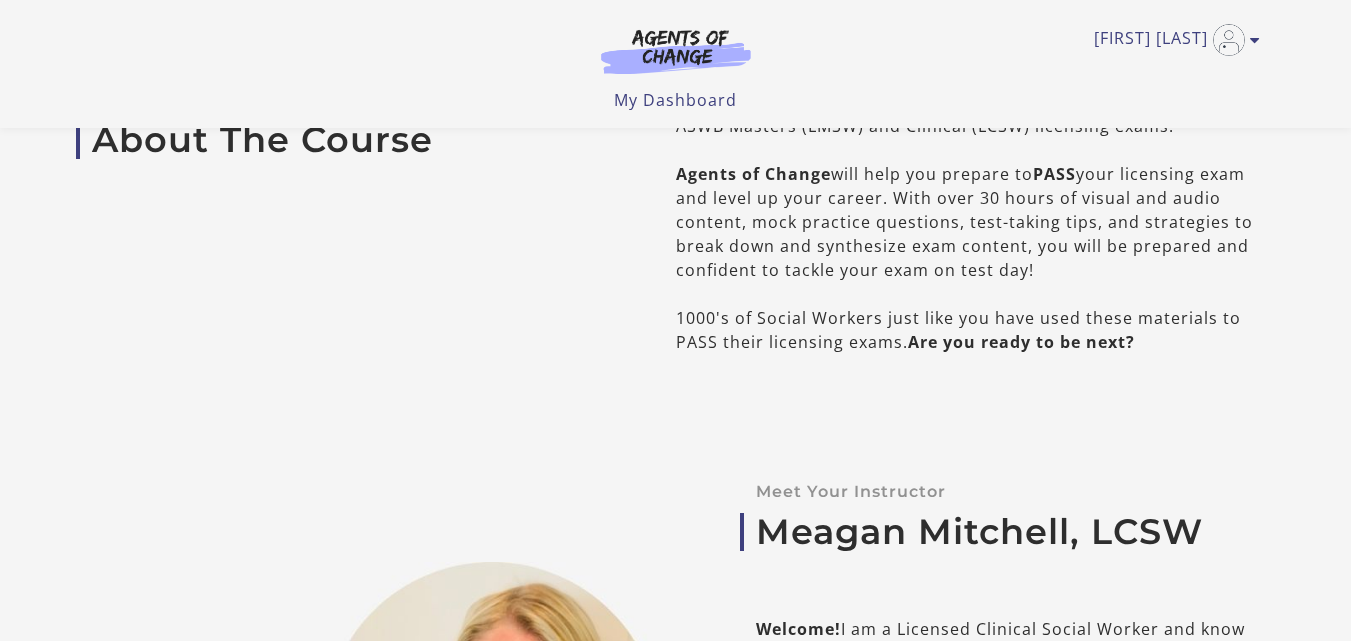 scroll, scrollTop: 0, scrollLeft: 0, axis: both 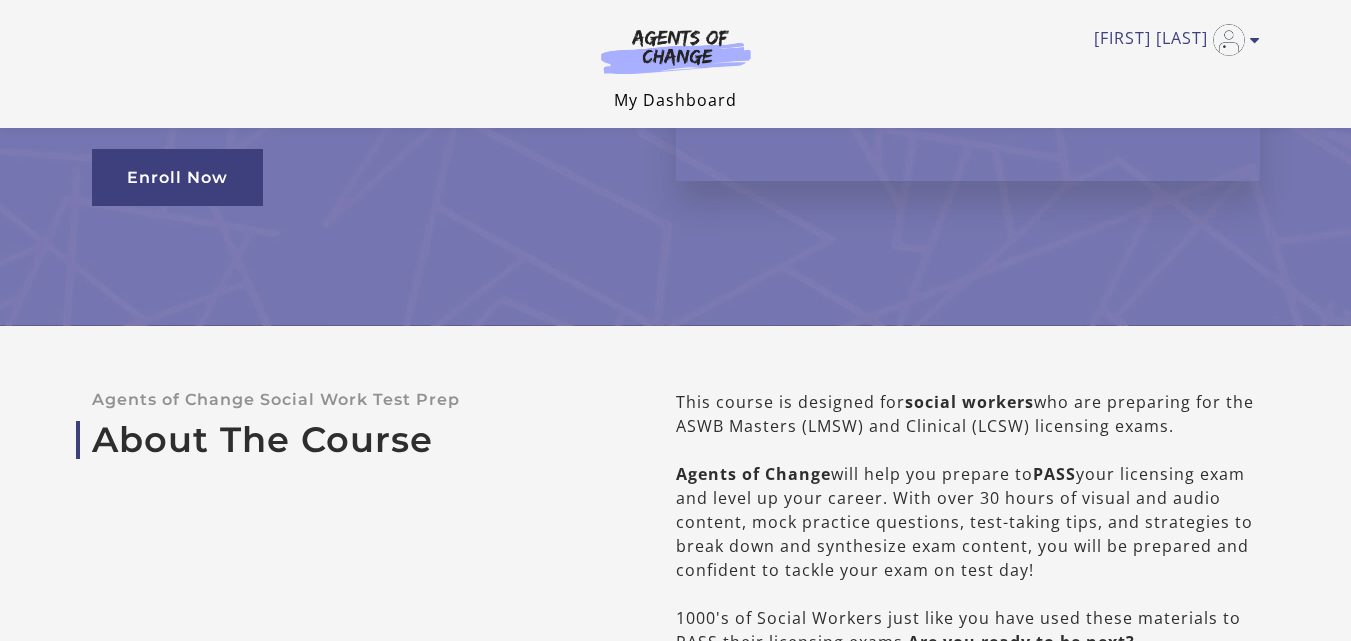 click on "My Dashboard" at bounding box center [675, 100] 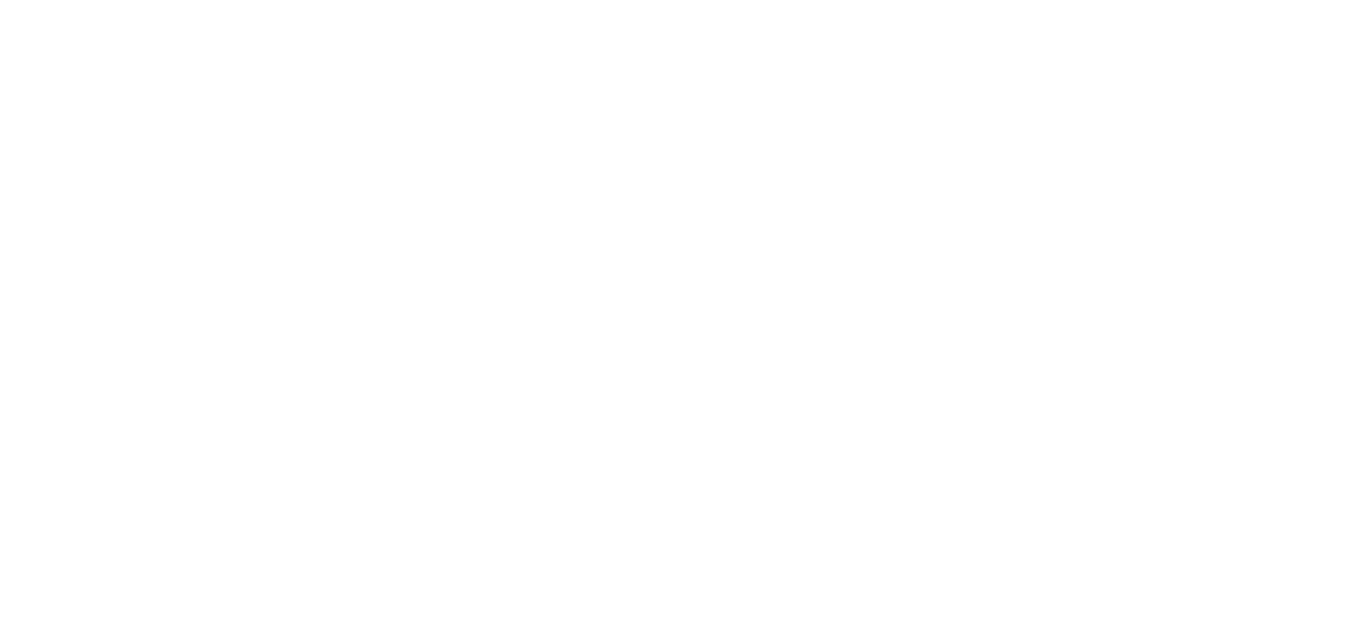 scroll, scrollTop: 0, scrollLeft: 0, axis: both 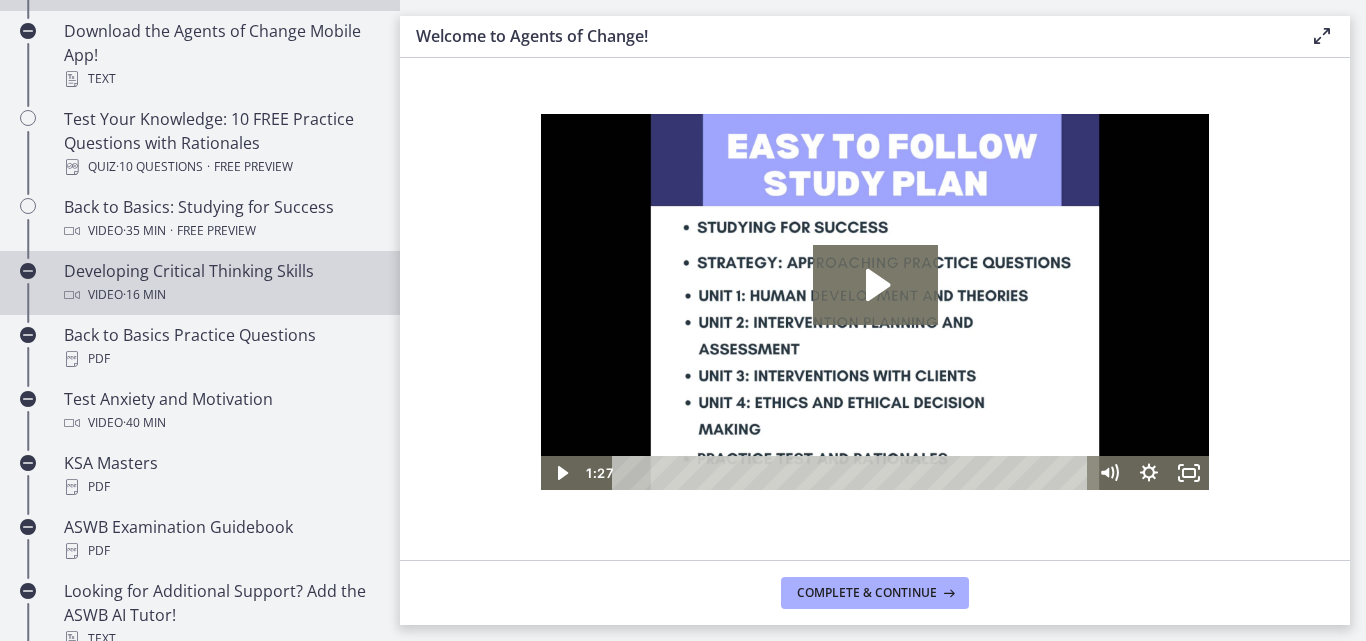 click on "Video
·  16 min" at bounding box center [220, 295] 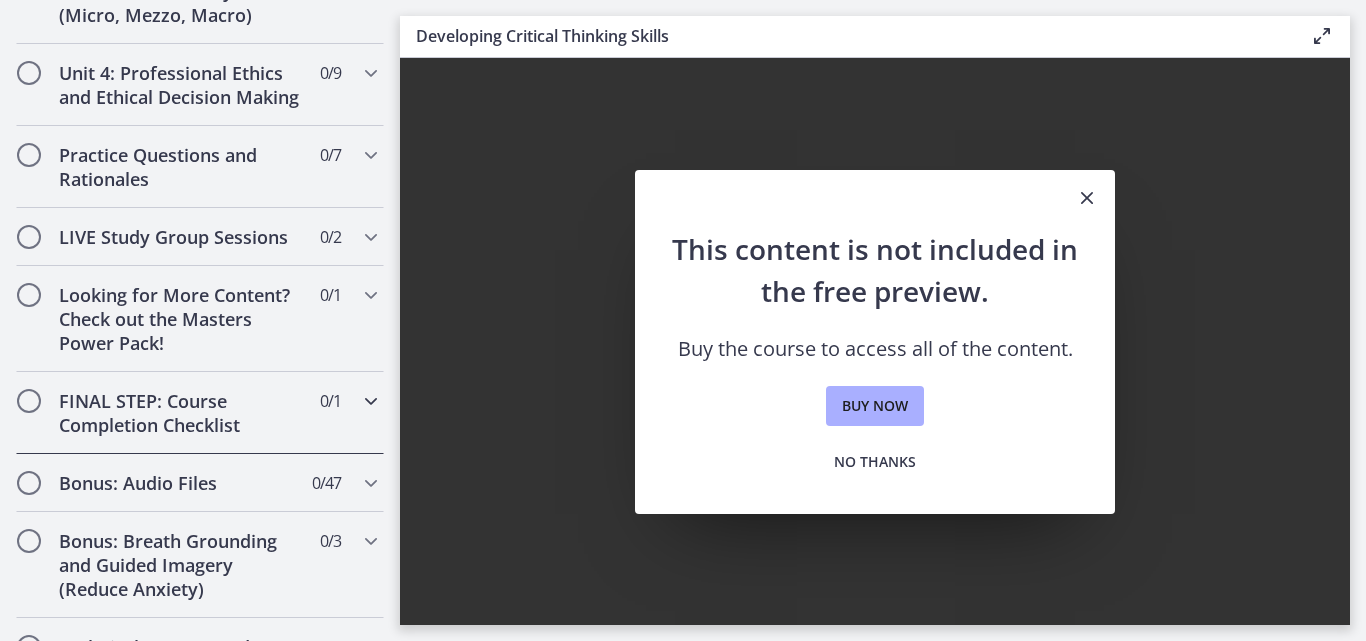 scroll, scrollTop: 1824, scrollLeft: 0, axis: vertical 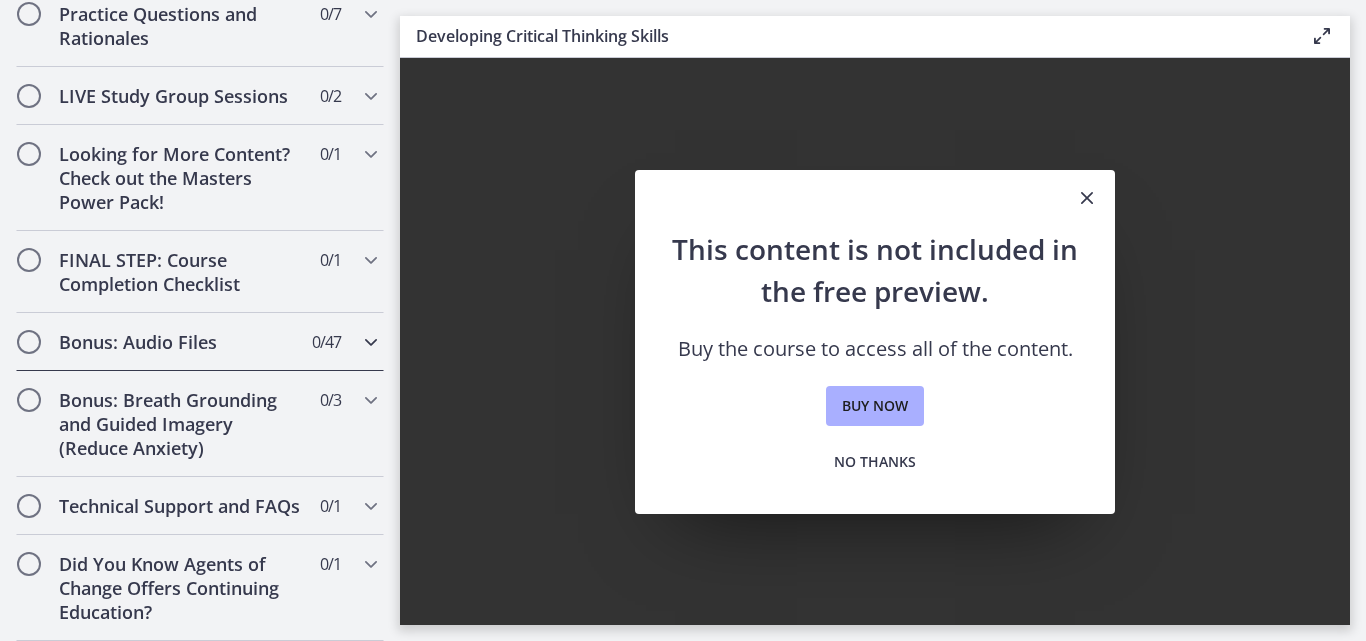 click on "Bonus: Audio Files" at bounding box center (181, 342) 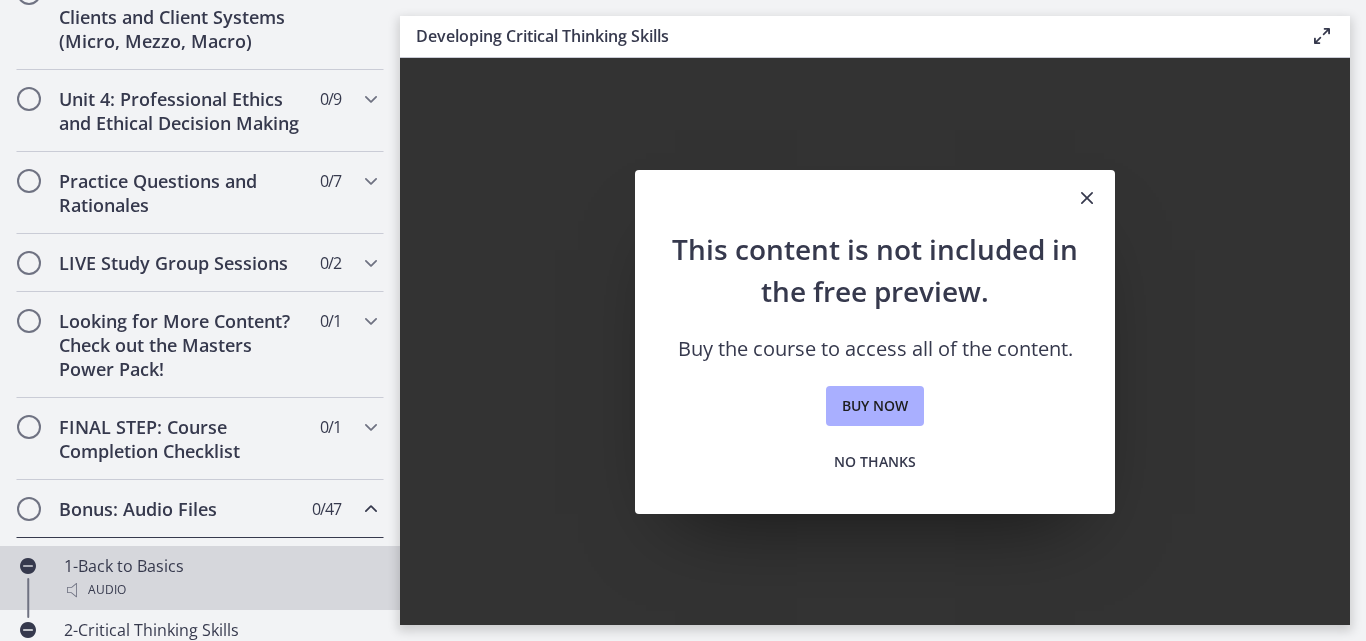 scroll, scrollTop: 852, scrollLeft: 0, axis: vertical 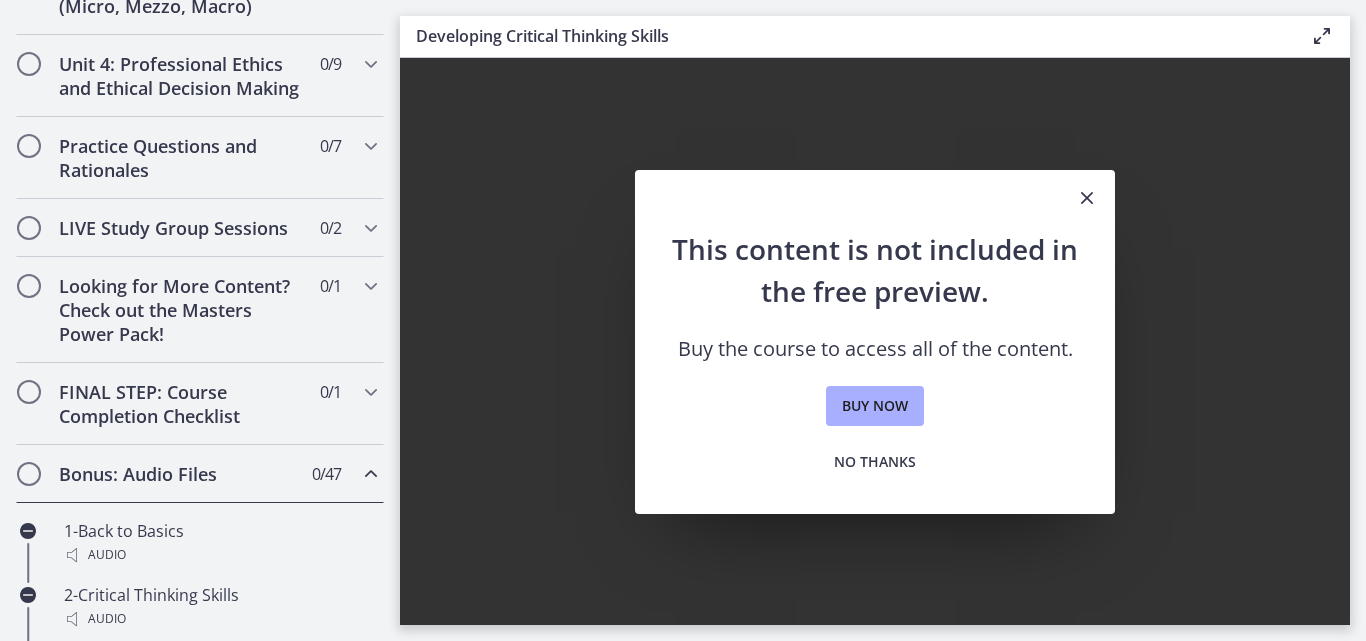 click on "Bonus: Audio Files
0  /  47
Completed" at bounding box center [200, 474] 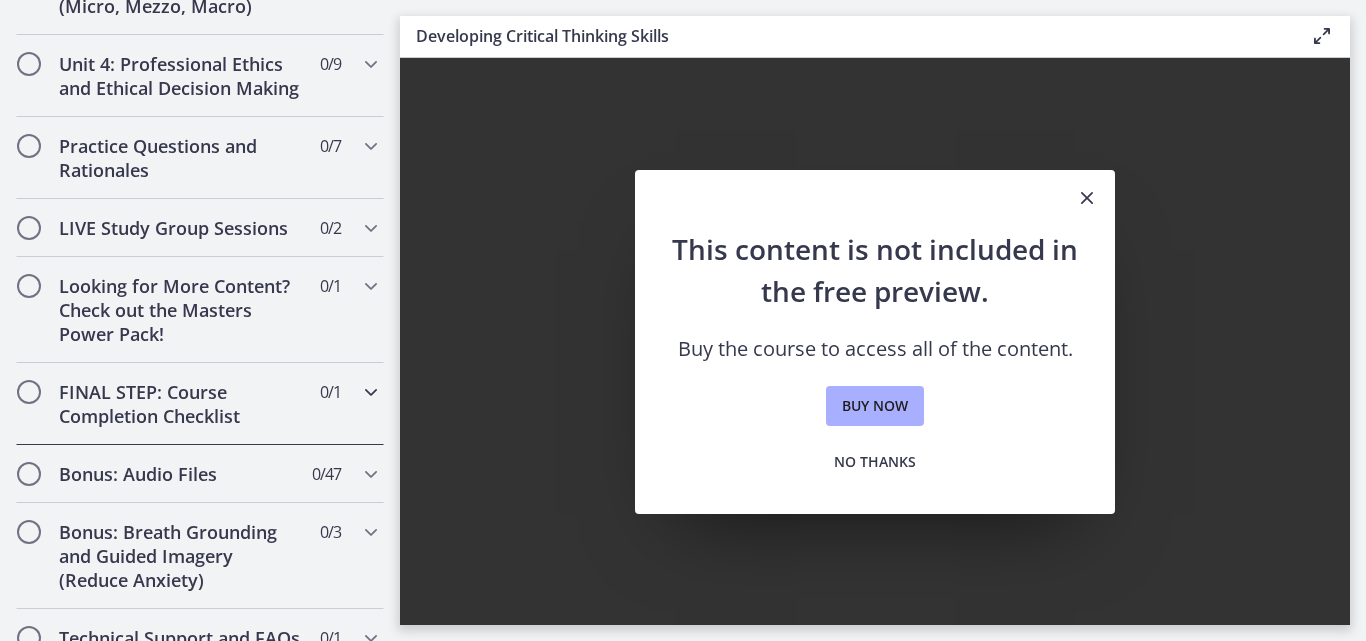 click on "FINAL STEP: Course Completion Checklist" at bounding box center (181, 404) 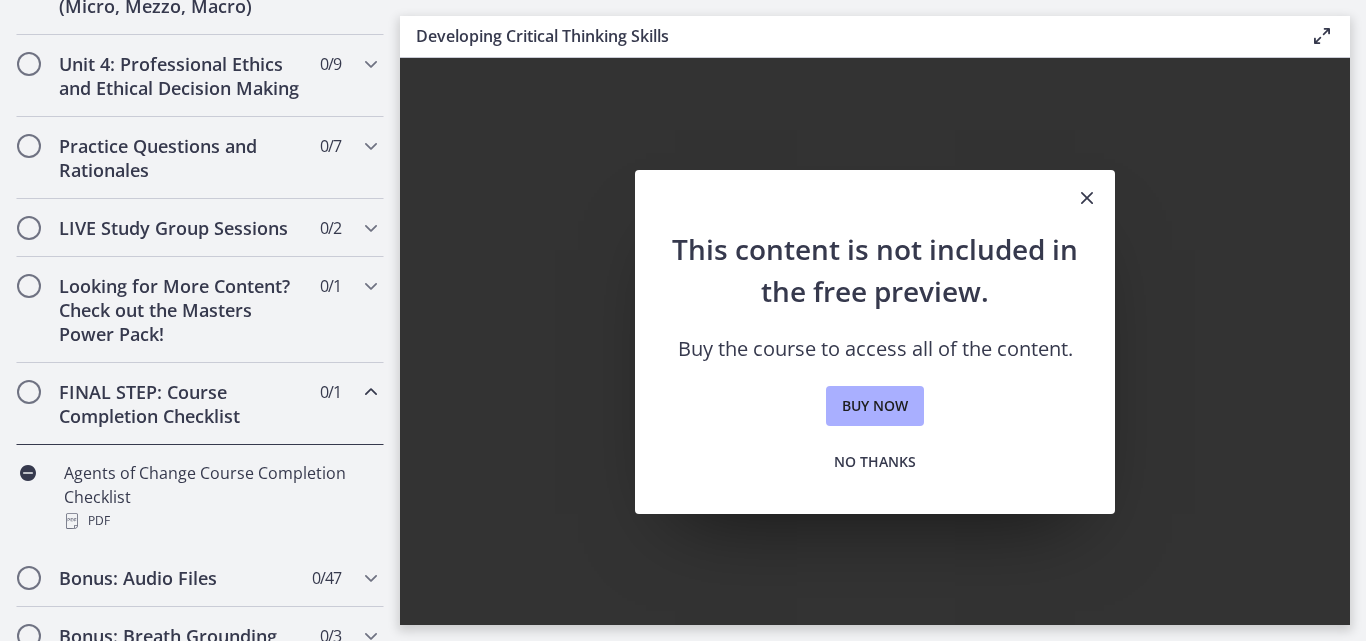 click on "FINAL STEP: Course Completion Checklist" at bounding box center [181, 404] 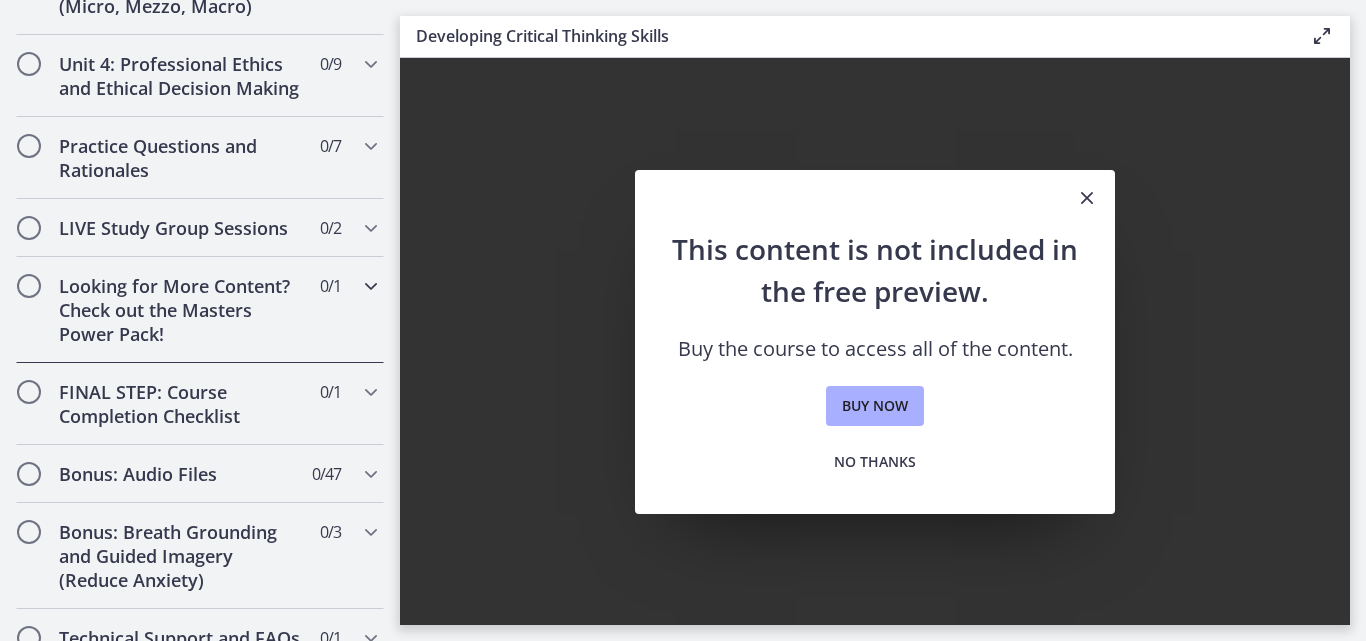 click on "Looking for More Content? Check out the Masters Power Pack!" at bounding box center [181, 310] 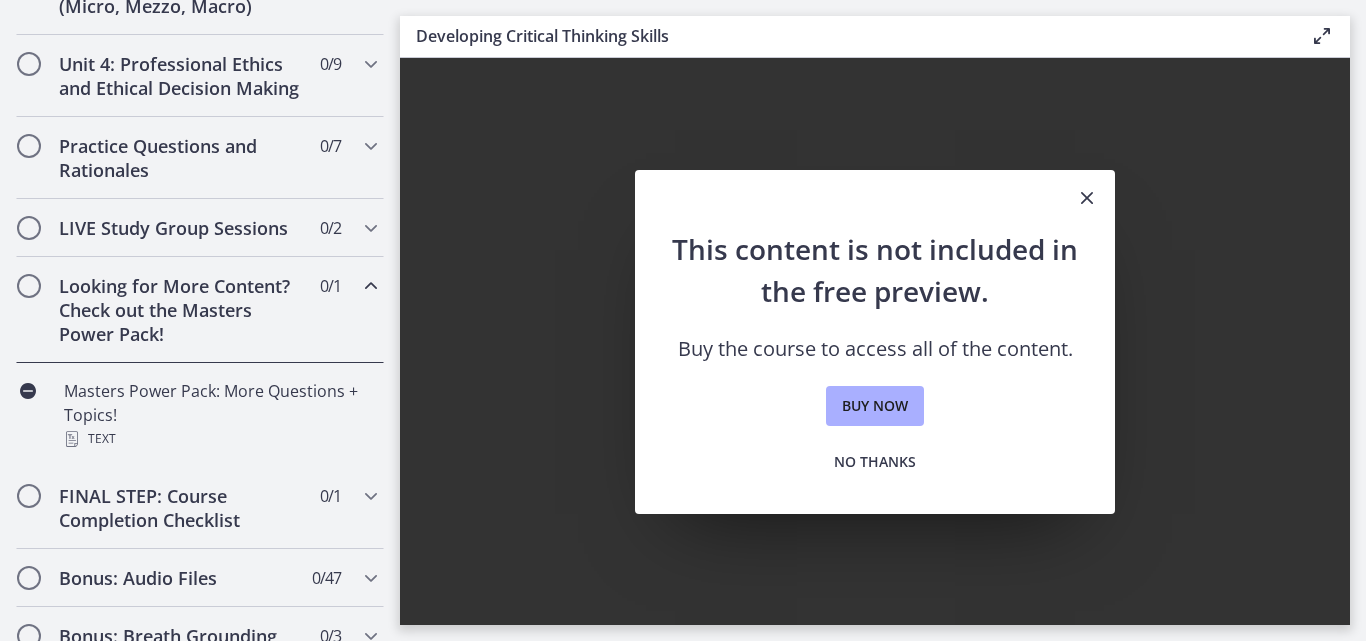 click on "Looking for More Content? Check out the Masters Power Pack!" at bounding box center [181, 310] 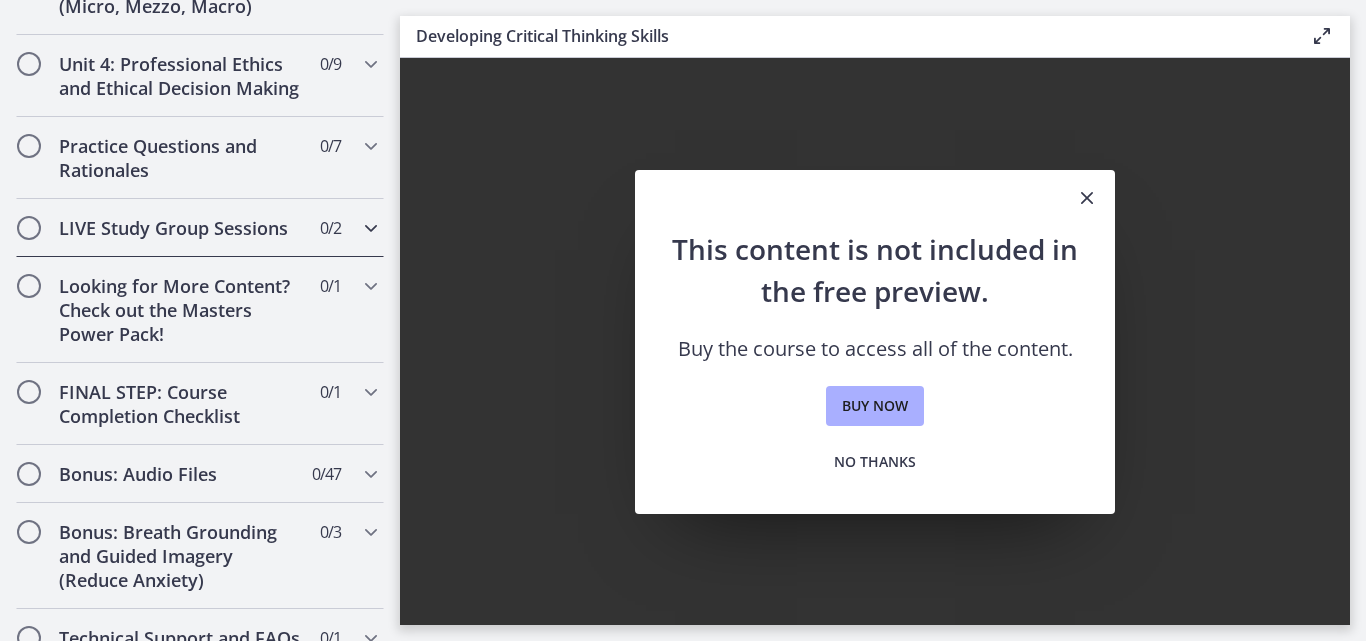 click on "LIVE Study Group Sessions" at bounding box center (181, 228) 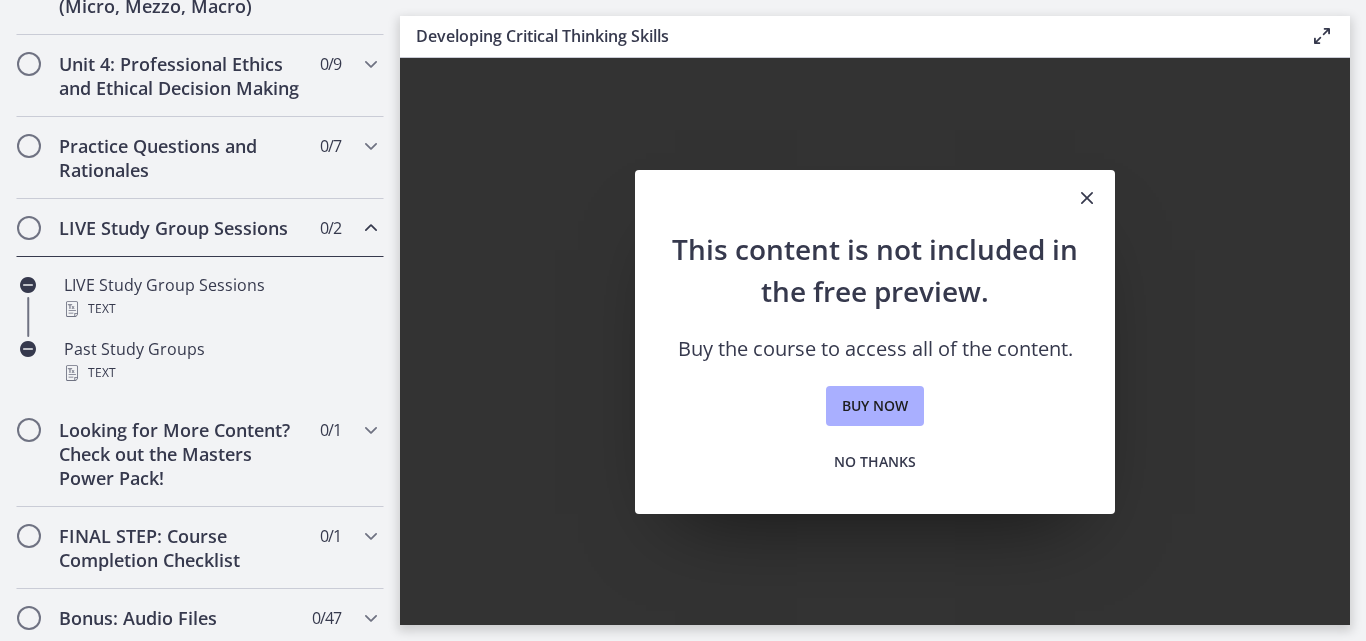 click on "LIVE Study Group Sessions" at bounding box center [181, 228] 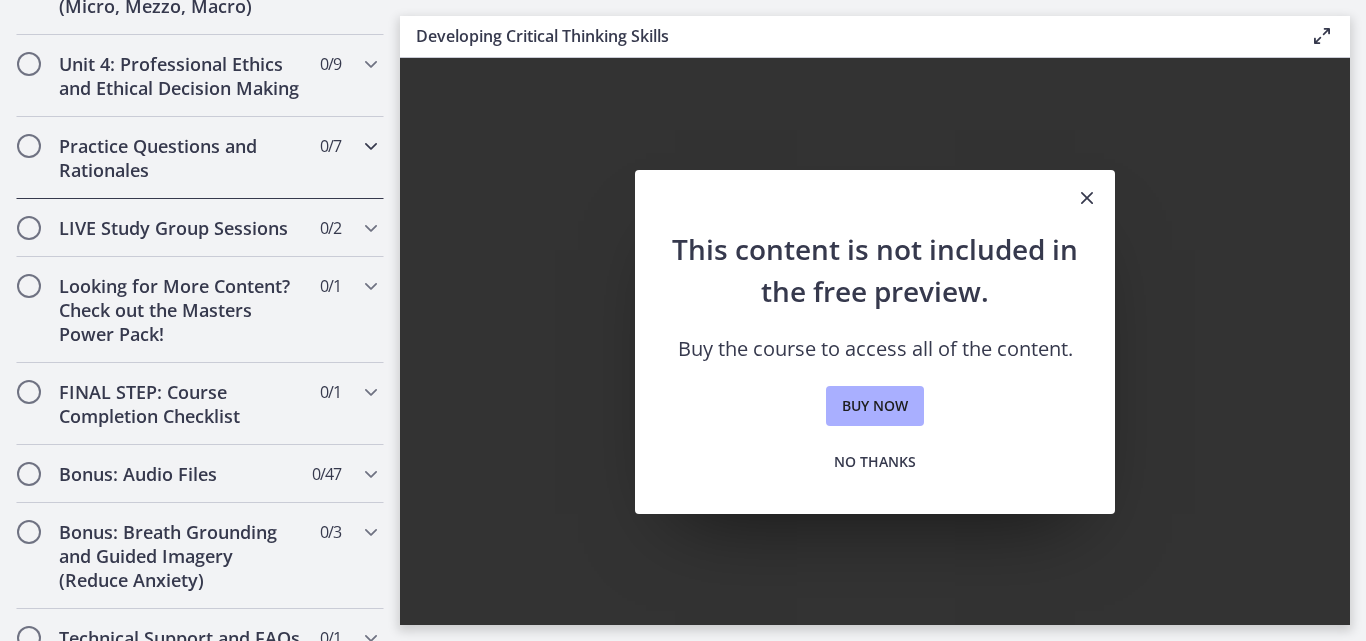 click on "Practice Questions and Rationales" at bounding box center [181, 158] 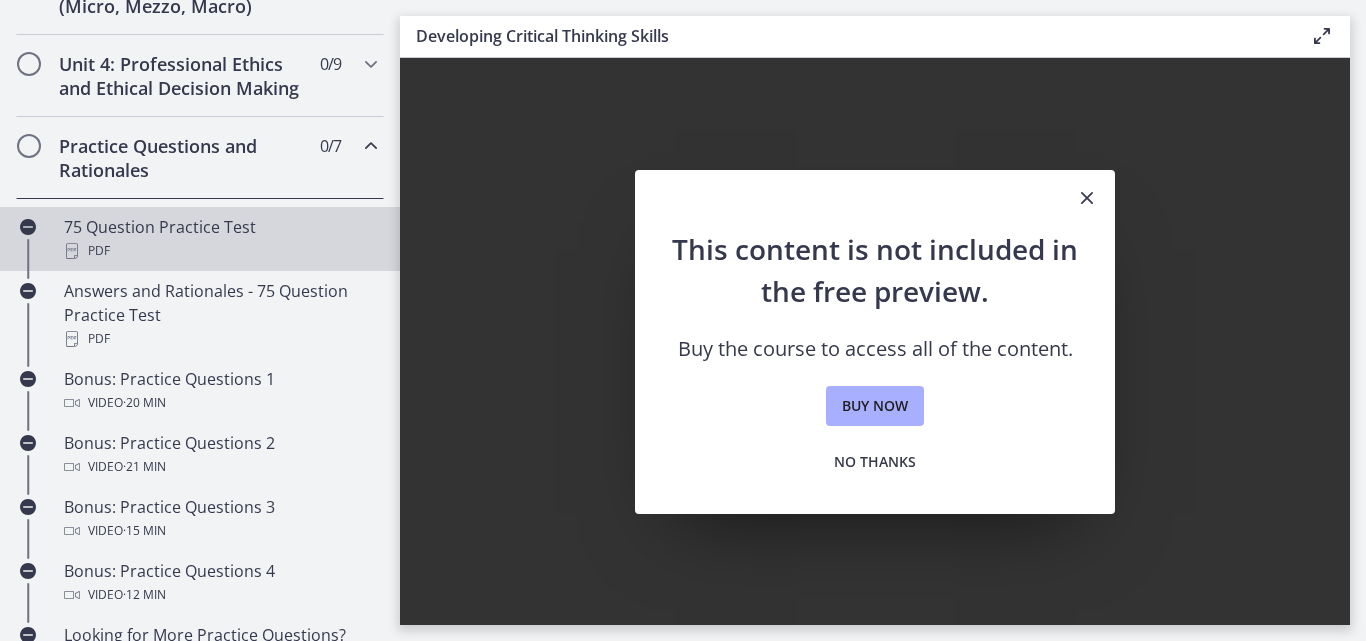 click on "75 Question Practice Test
PDF" at bounding box center (220, 239) 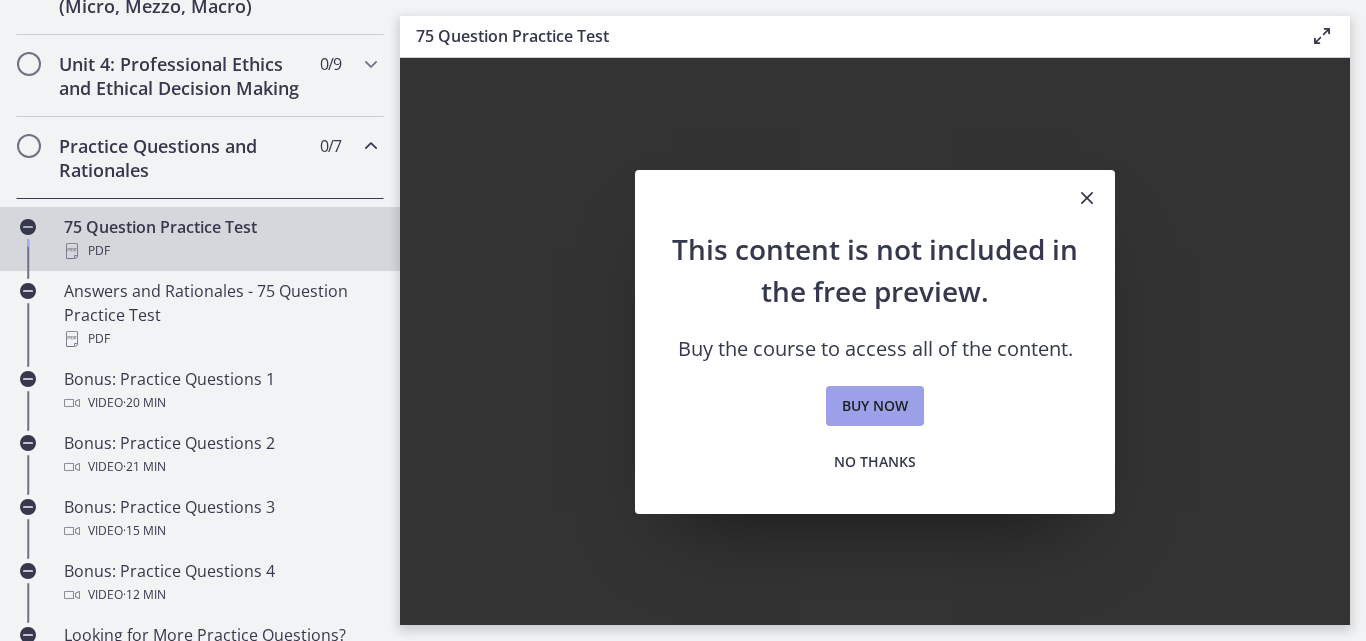 click on "Buy now" at bounding box center (875, 406) 